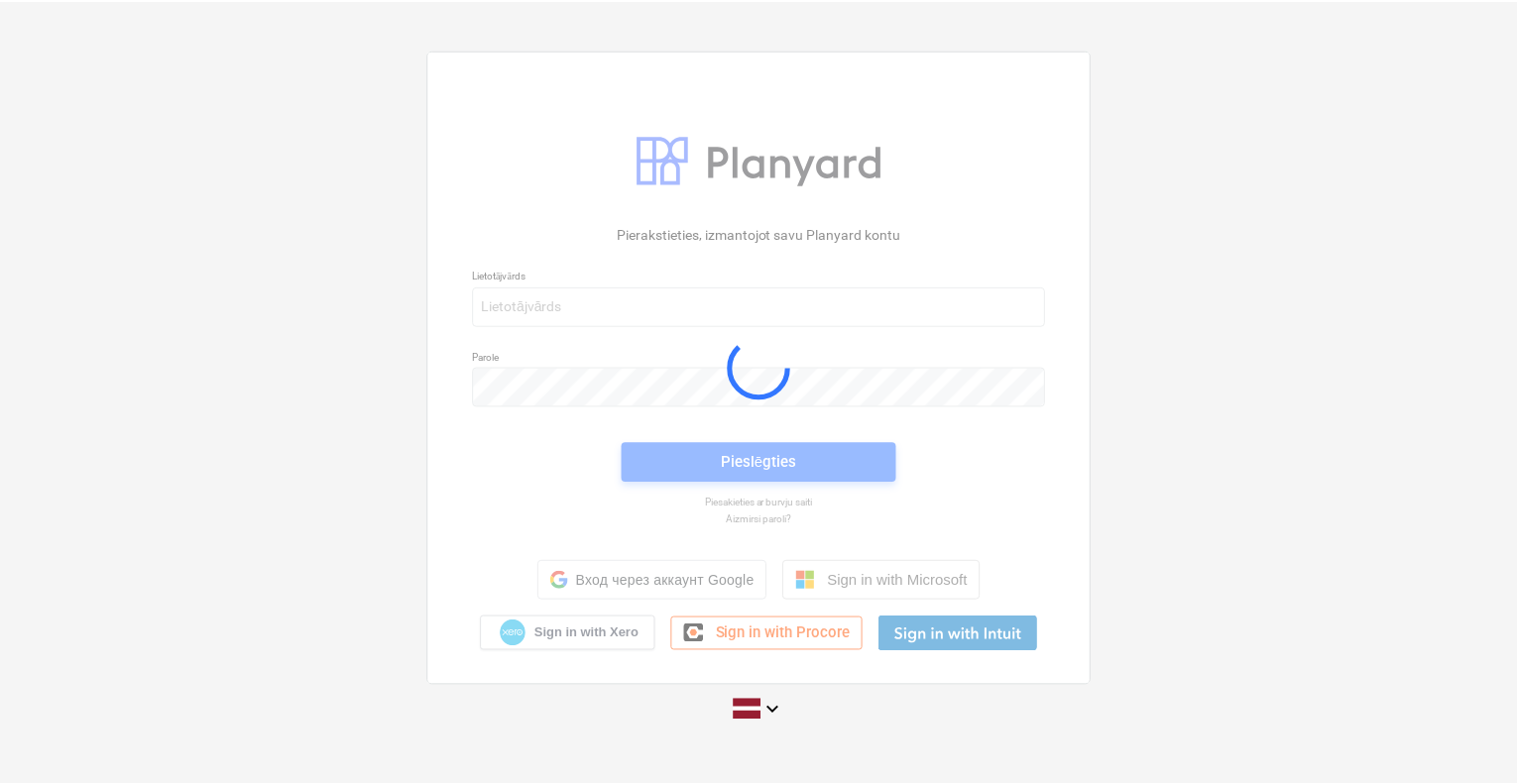 scroll, scrollTop: 0, scrollLeft: 0, axis: both 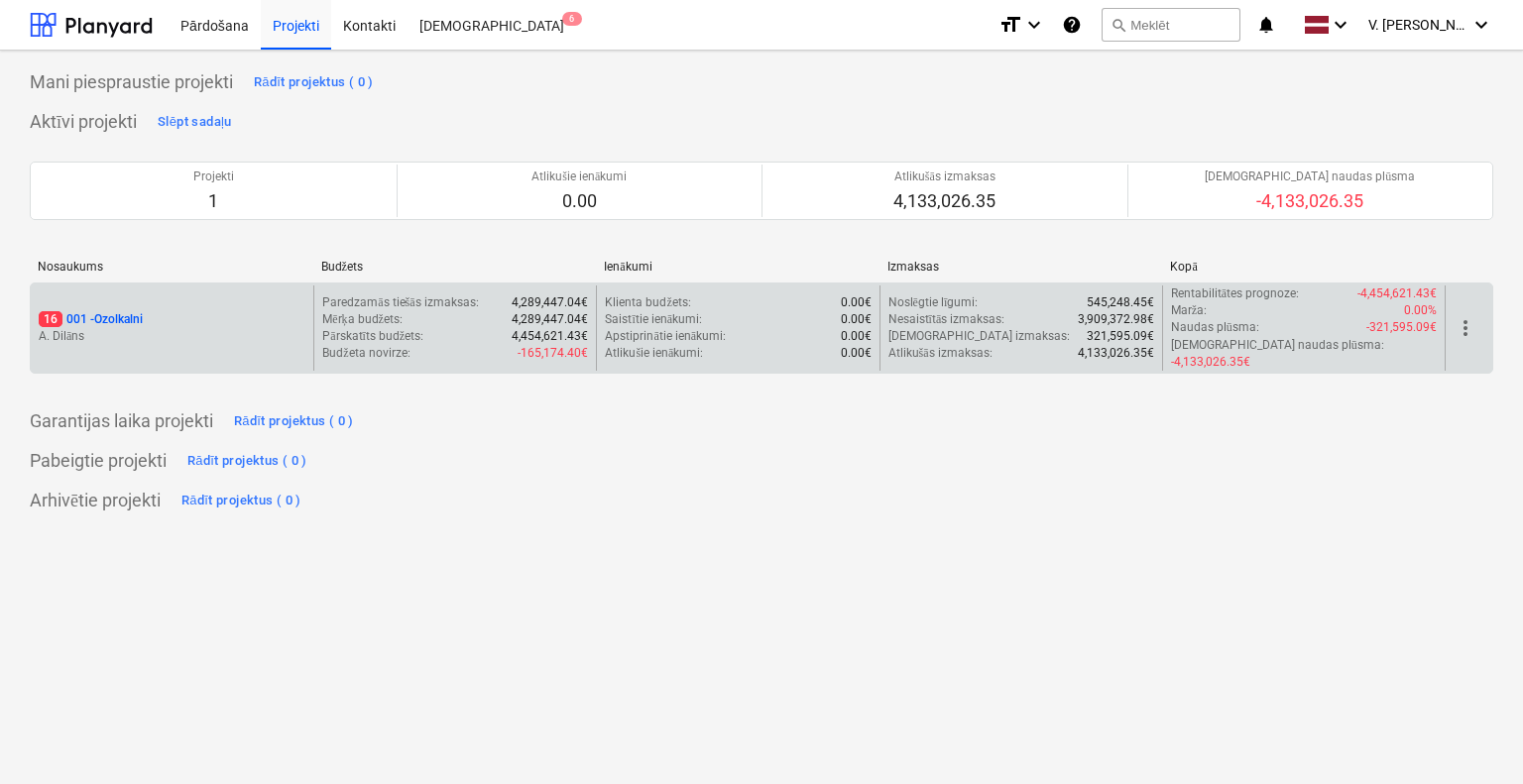 click on "A. Dilāns" at bounding box center [172, 336] 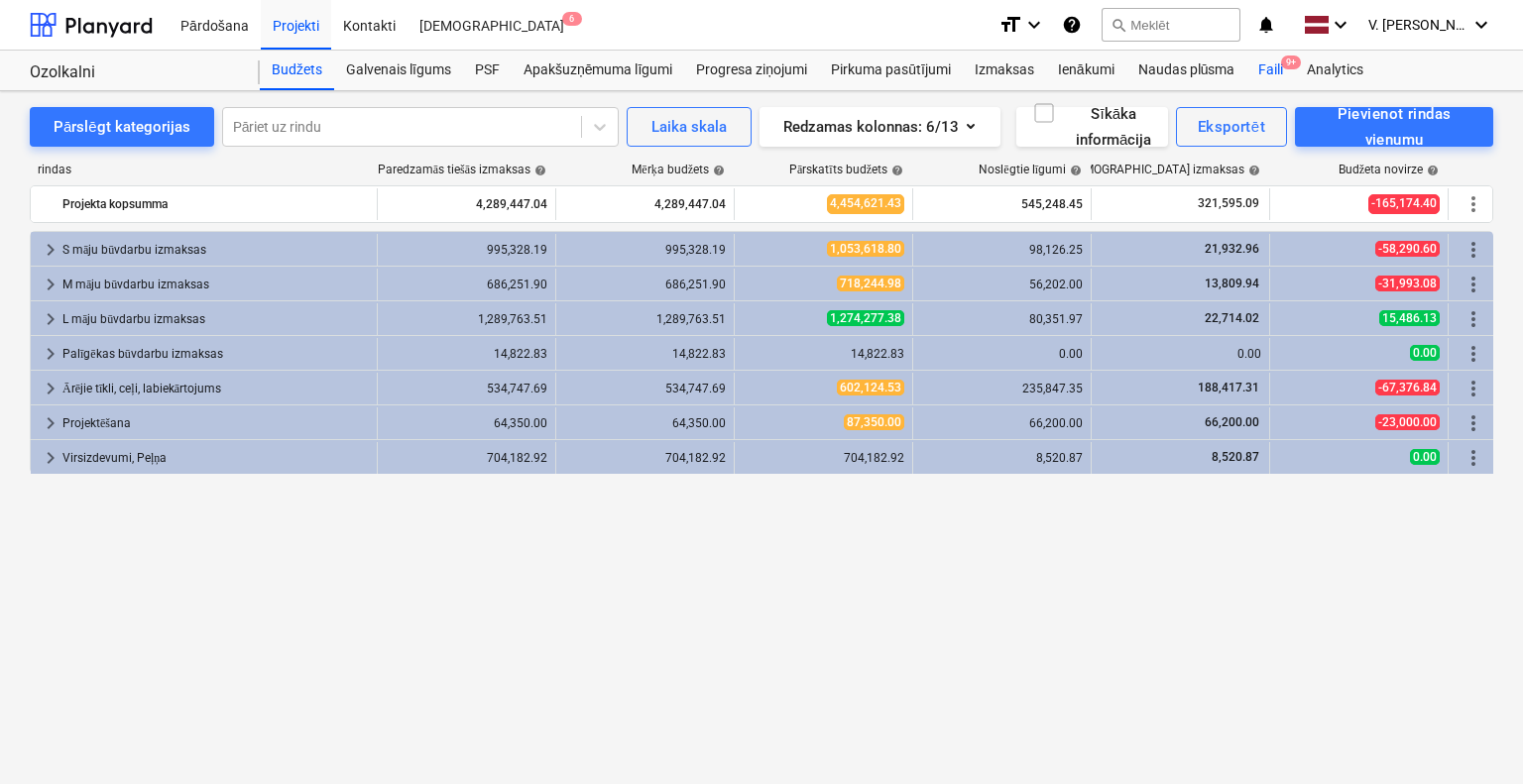 click on "Faili 9+" at bounding box center (1270, 70) 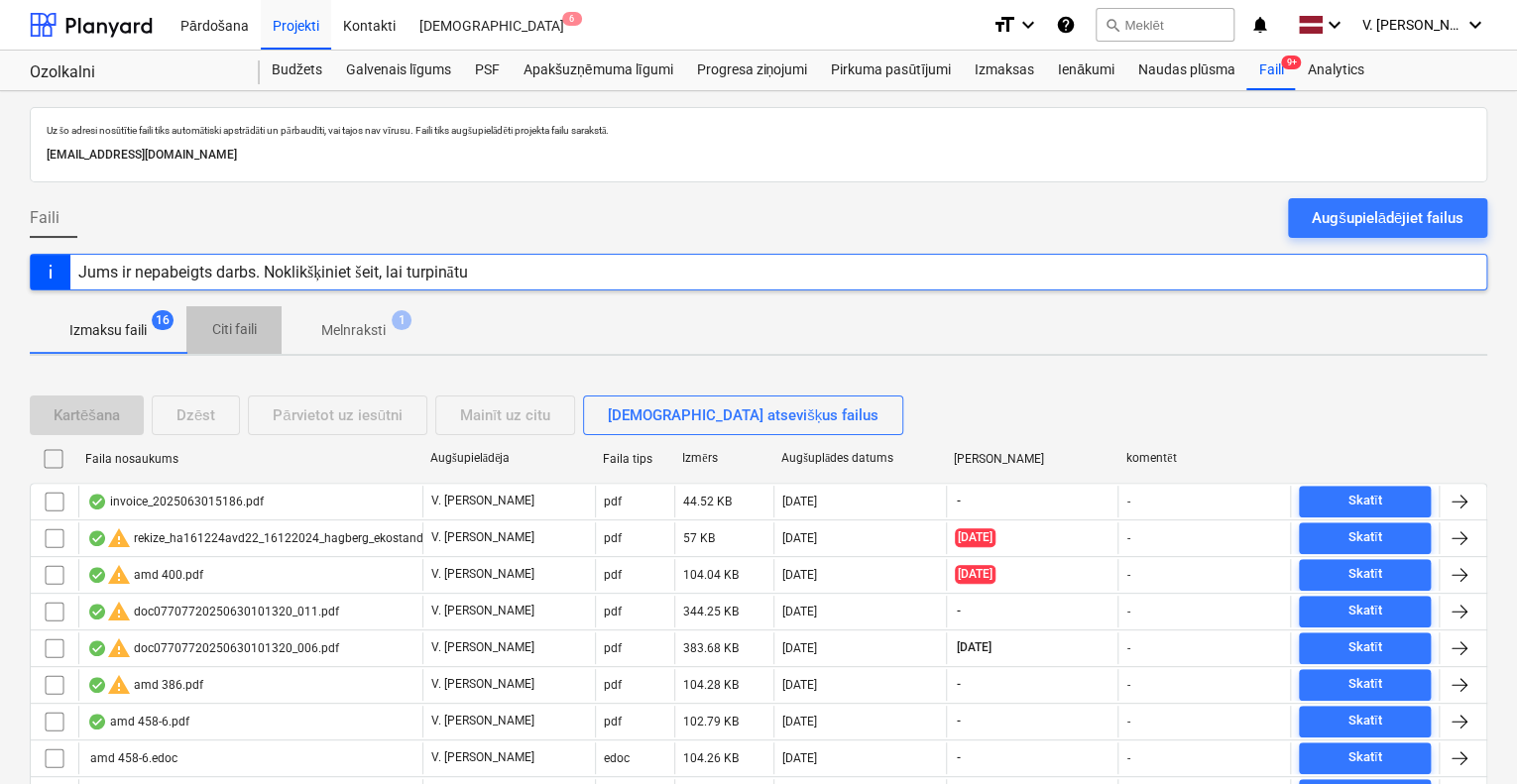 click on "Citi faili" at bounding box center [234, 329] 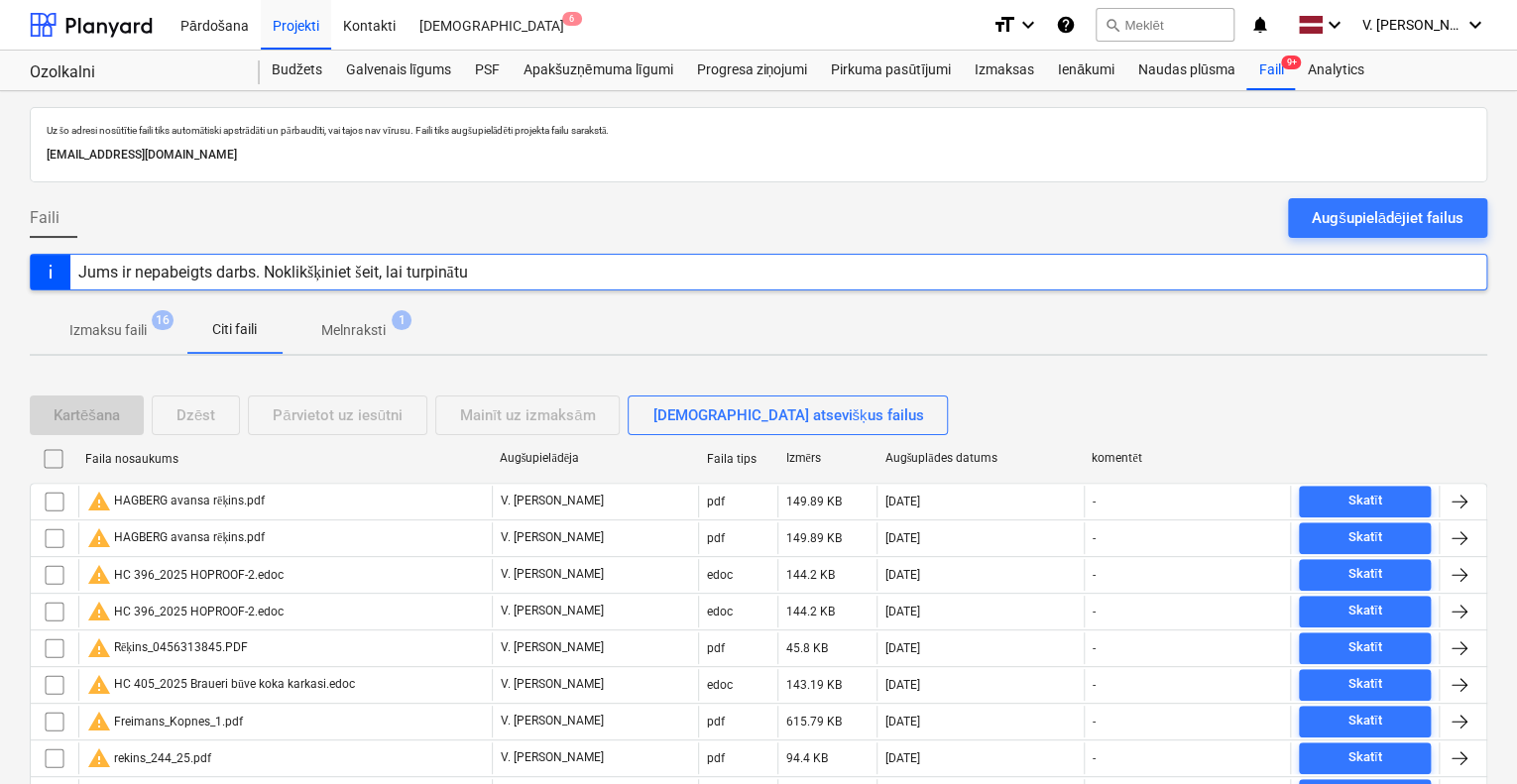 click on "Melnraksti" at bounding box center (353, 330) 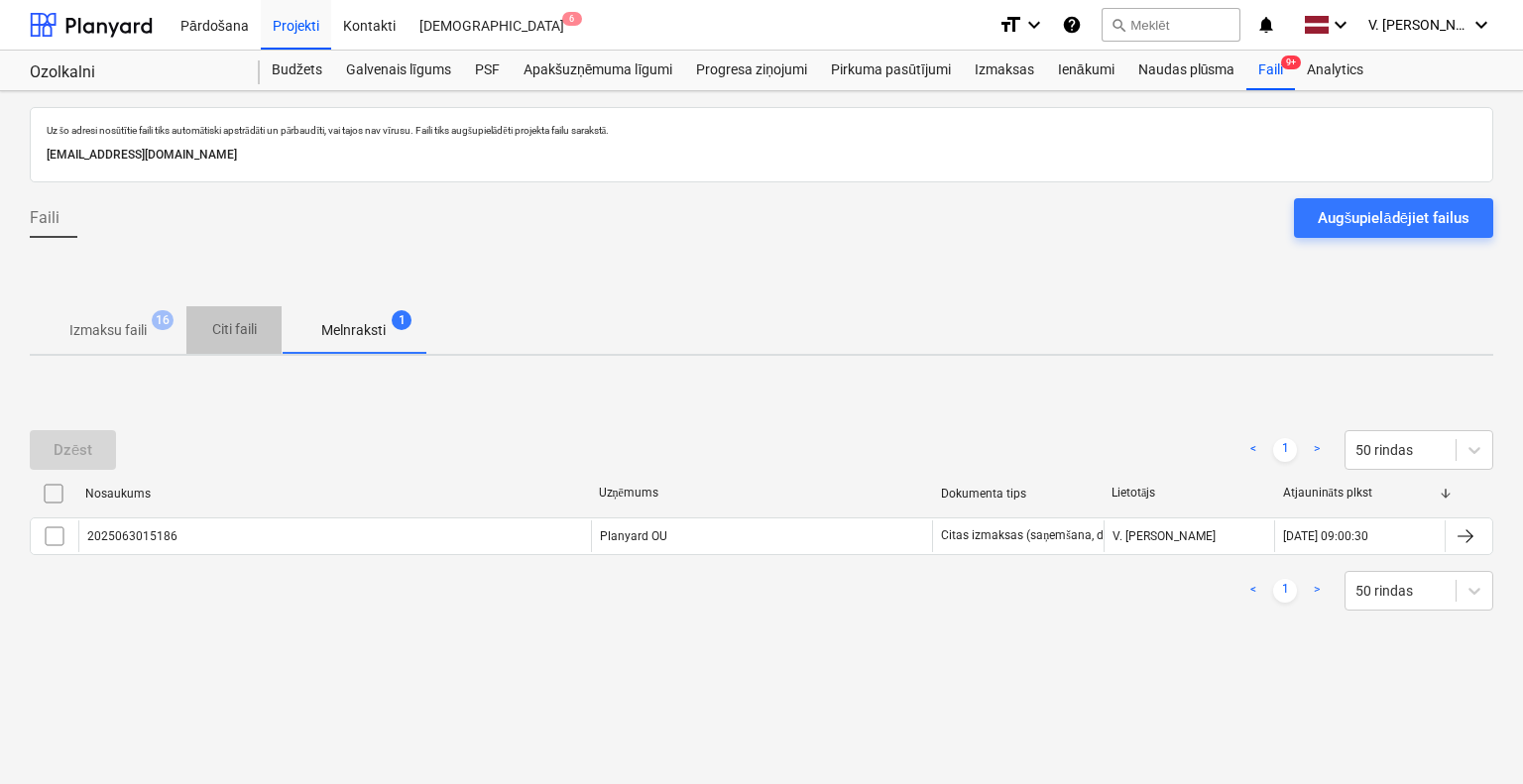 click on "Citi faili" at bounding box center [234, 329] 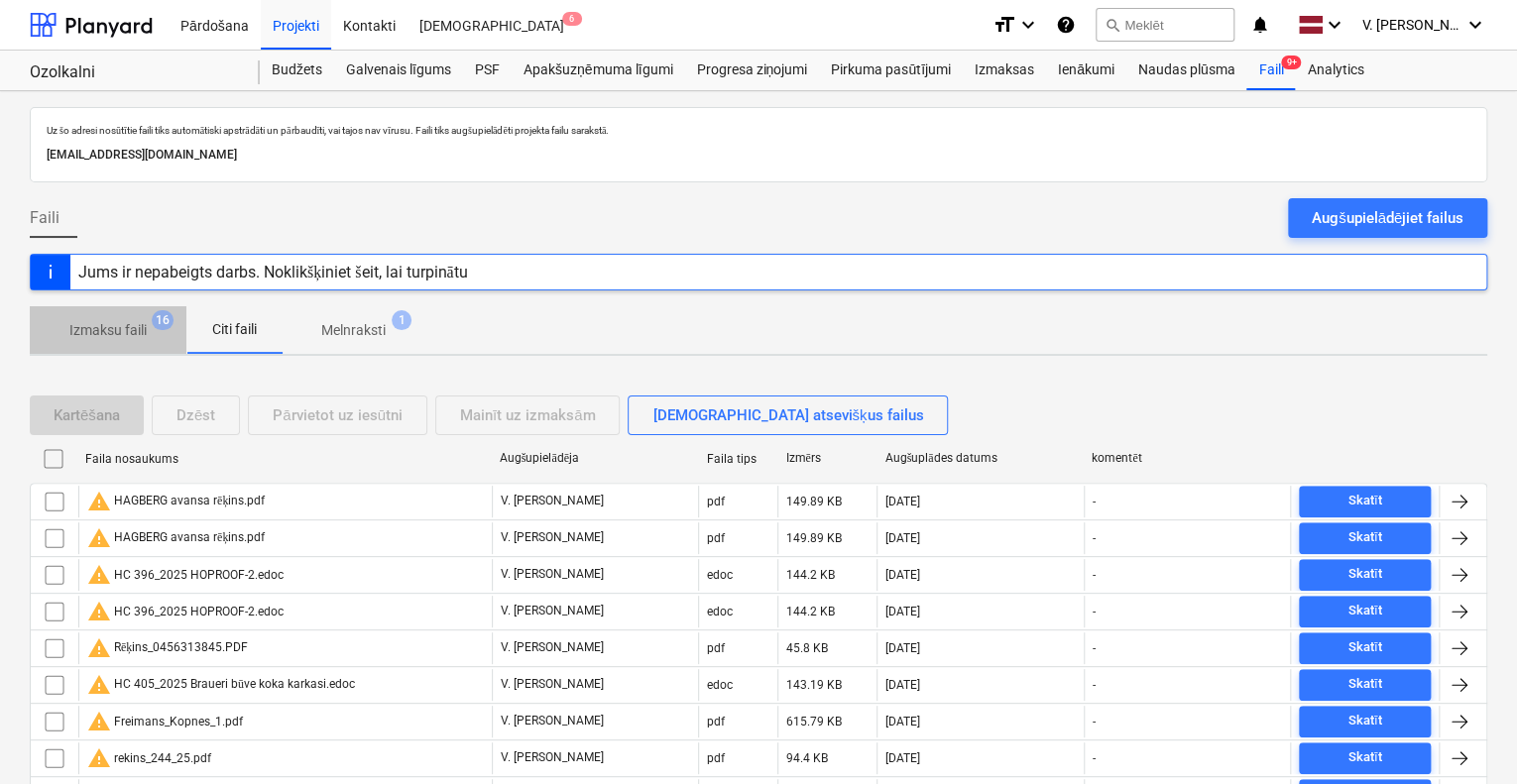 click on "16" at bounding box center [163, 320] 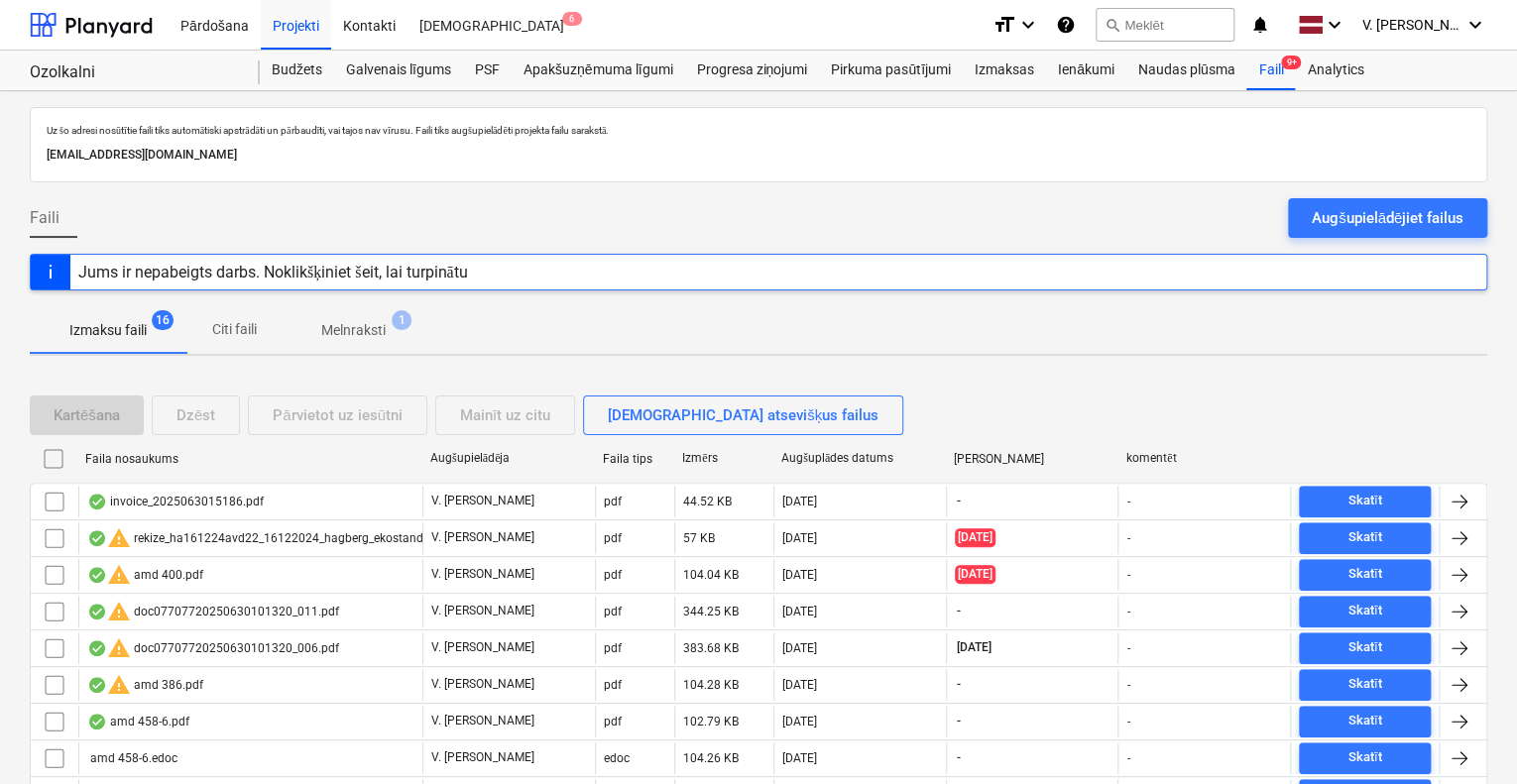 click on "Citi faili" at bounding box center [234, 329] 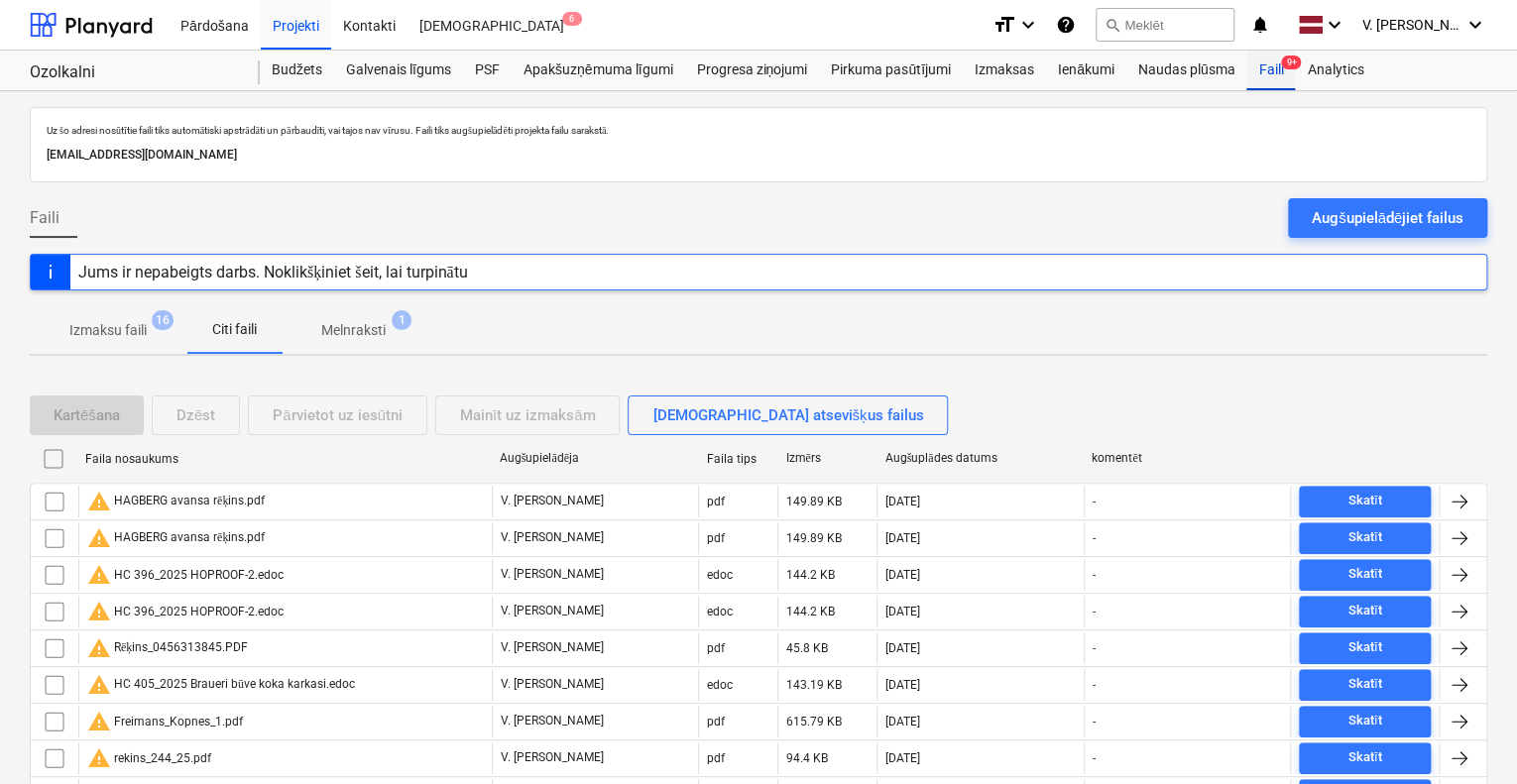 click on "Faili 9+" at bounding box center [1270, 70] 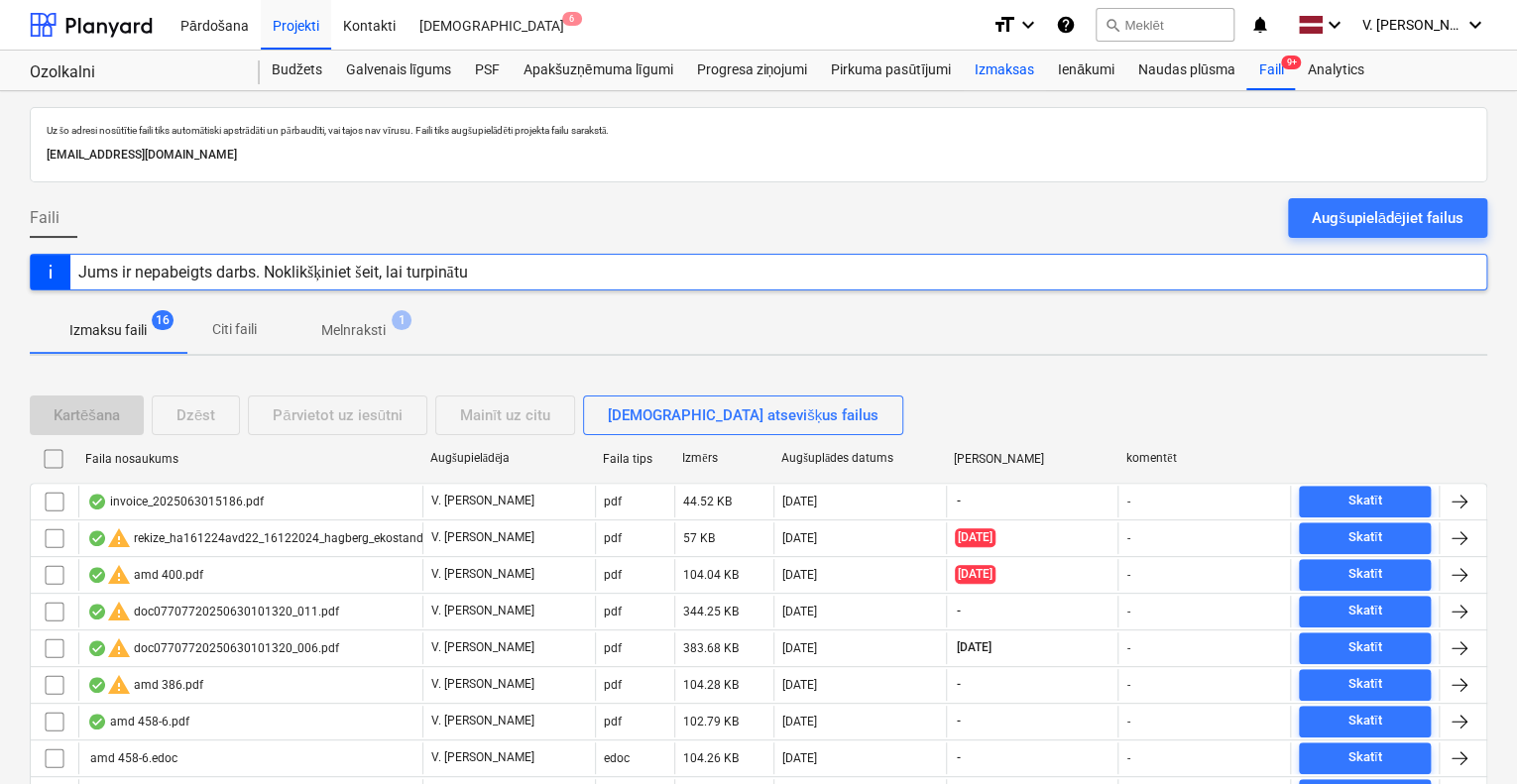 click on "Izmaksas" at bounding box center [1004, 70] 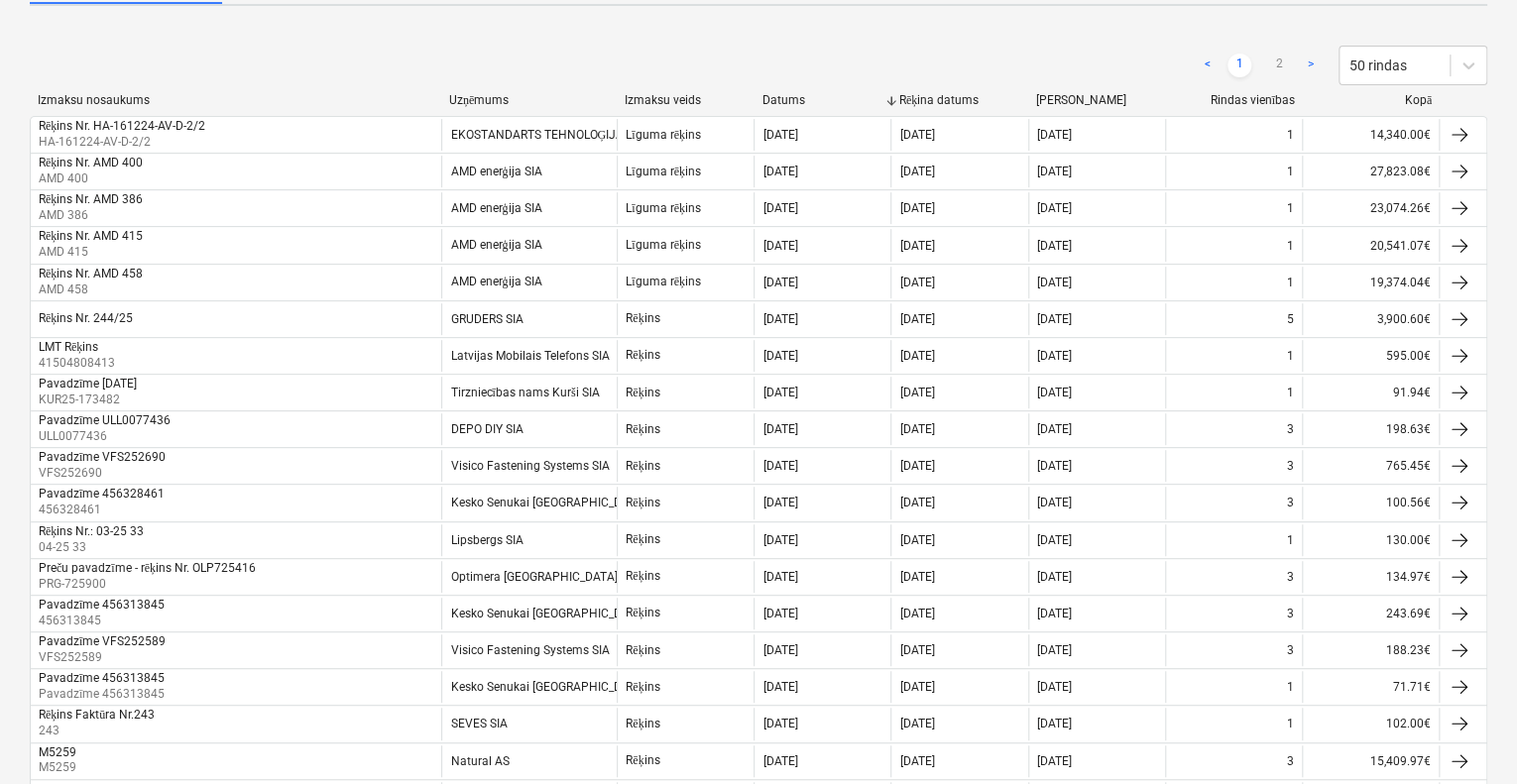 scroll, scrollTop: 0, scrollLeft: 0, axis: both 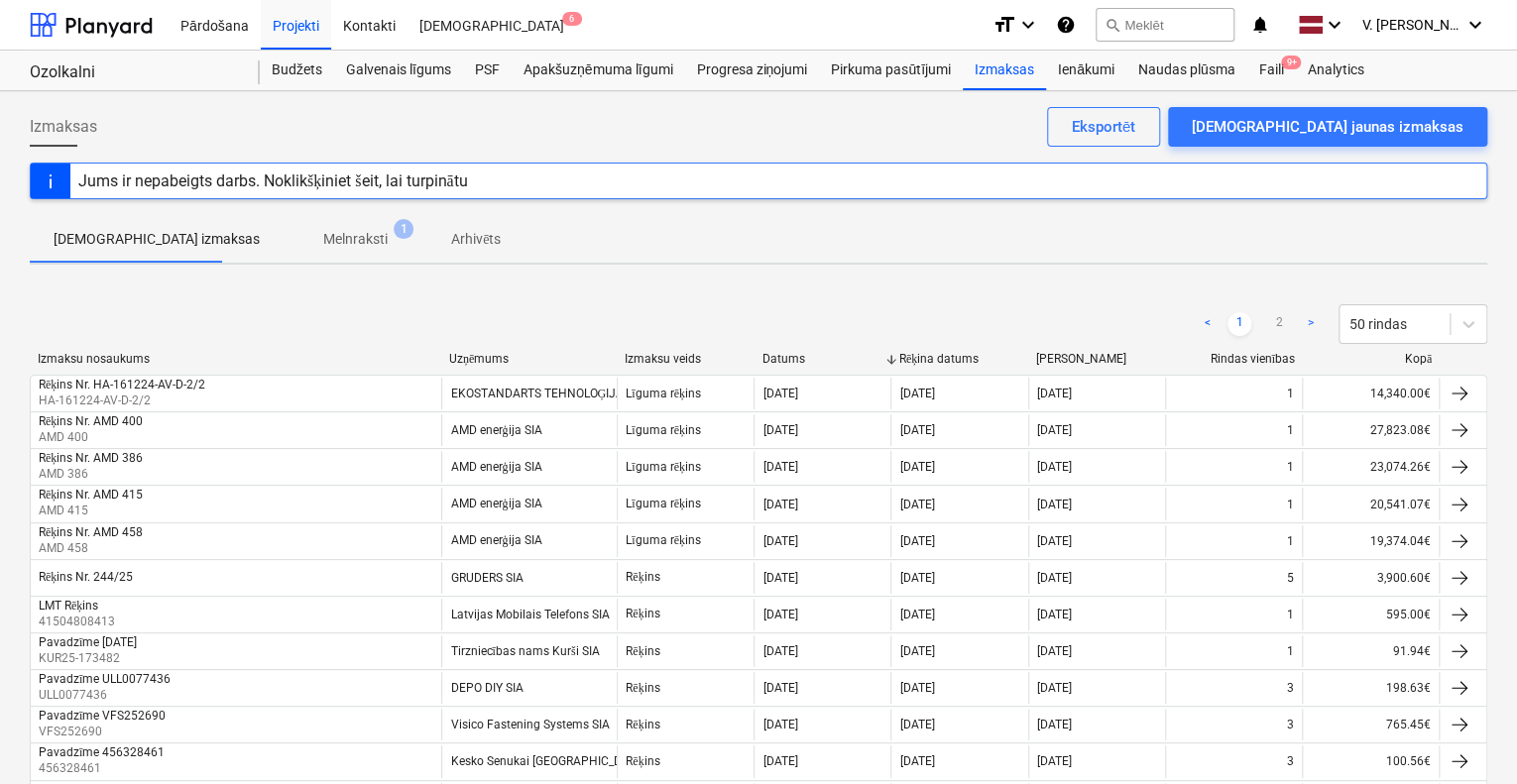 click on "Rēķina datums" at bounding box center [960, 359] 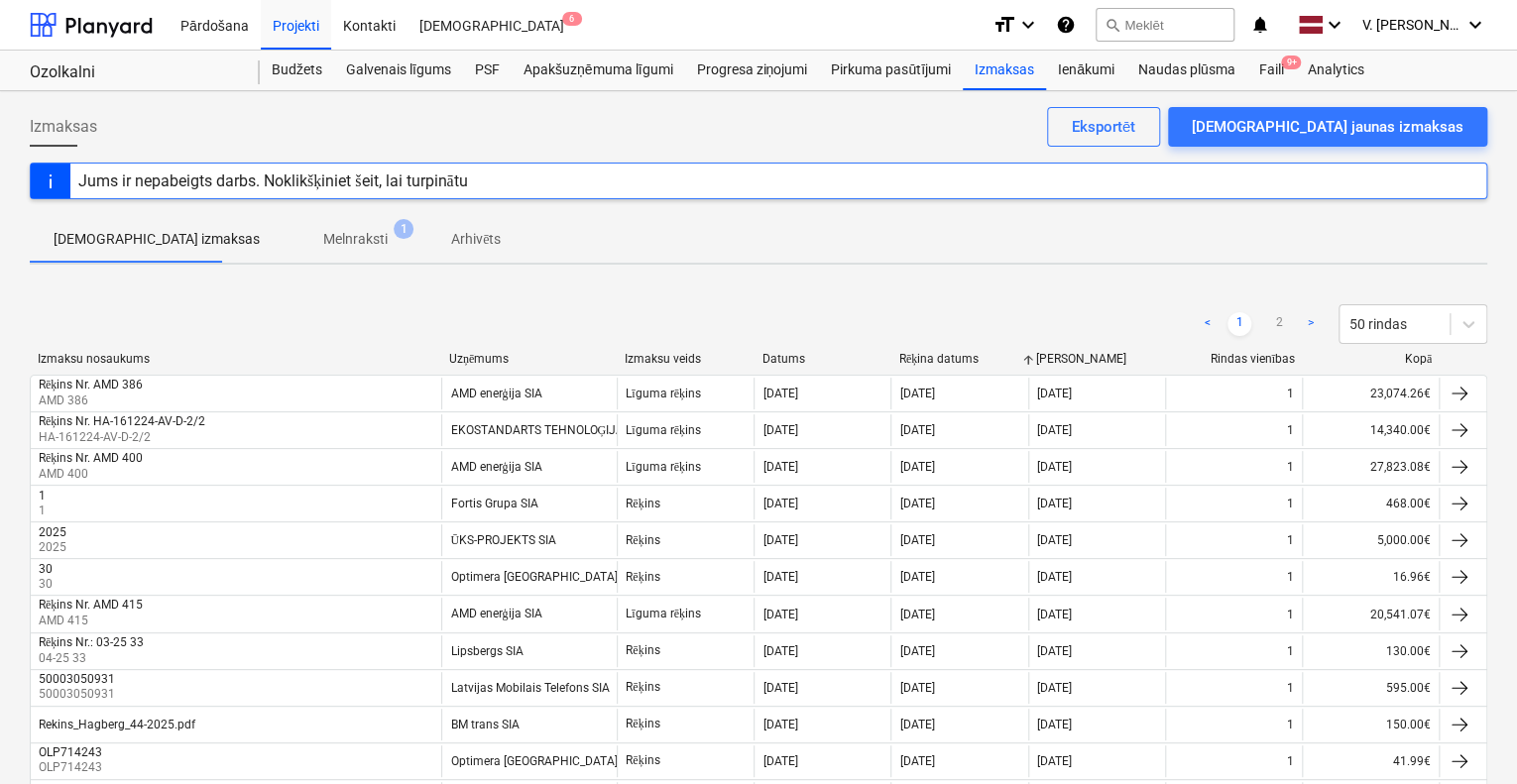 click on "Rēķina datums" at bounding box center (960, 359) 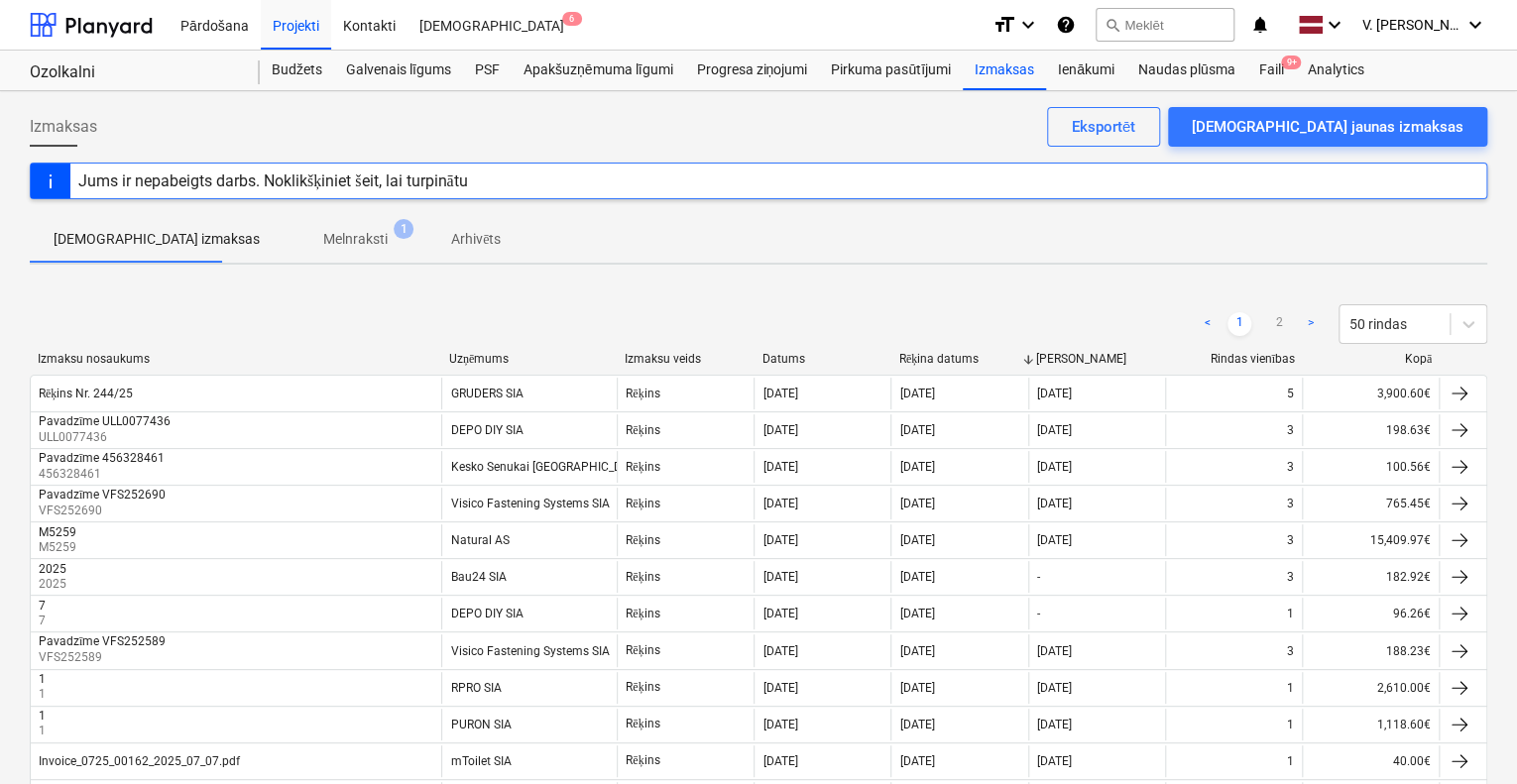 click on "Rēķina datums" at bounding box center [960, 359] 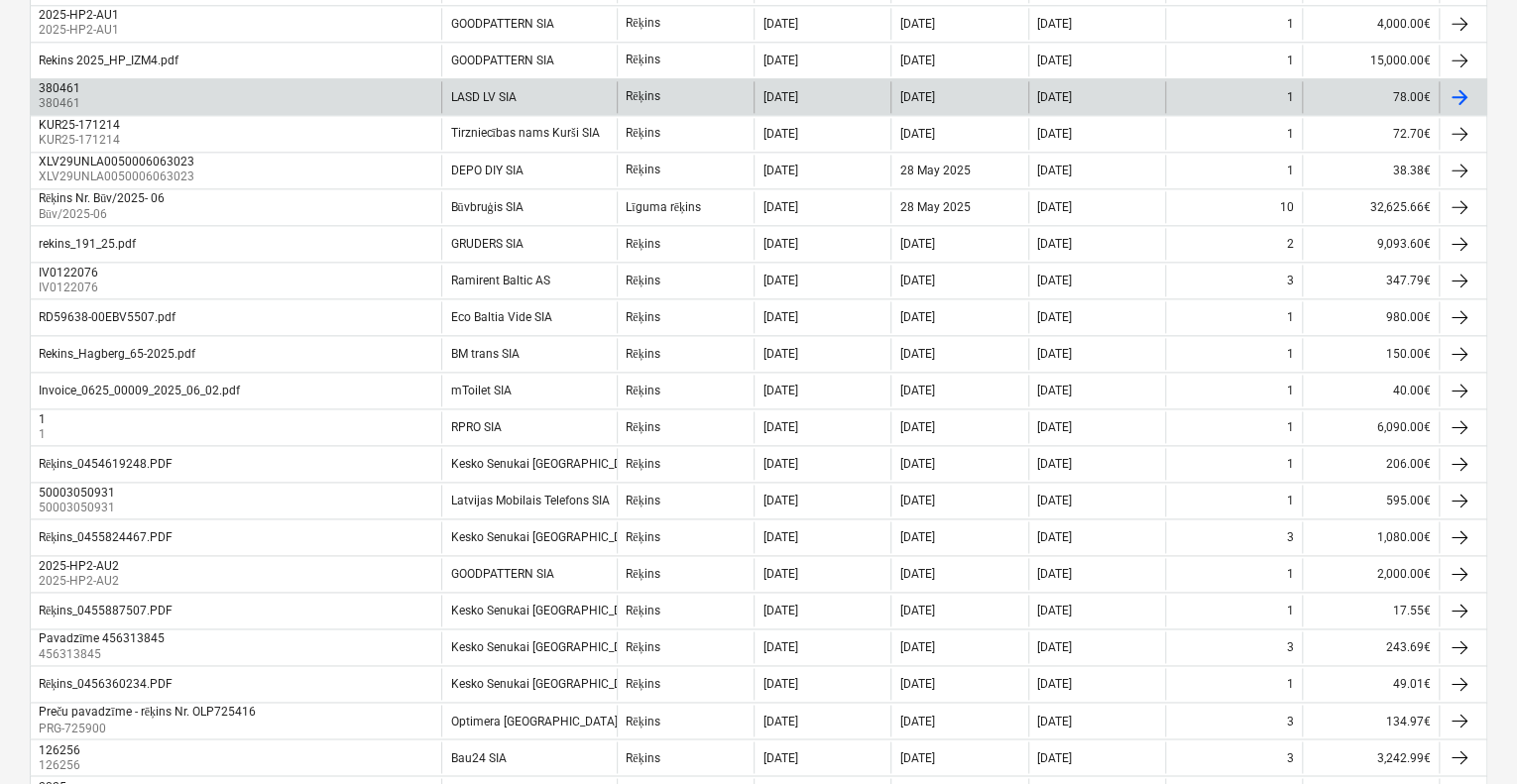 scroll, scrollTop: 1189, scrollLeft: 0, axis: vertical 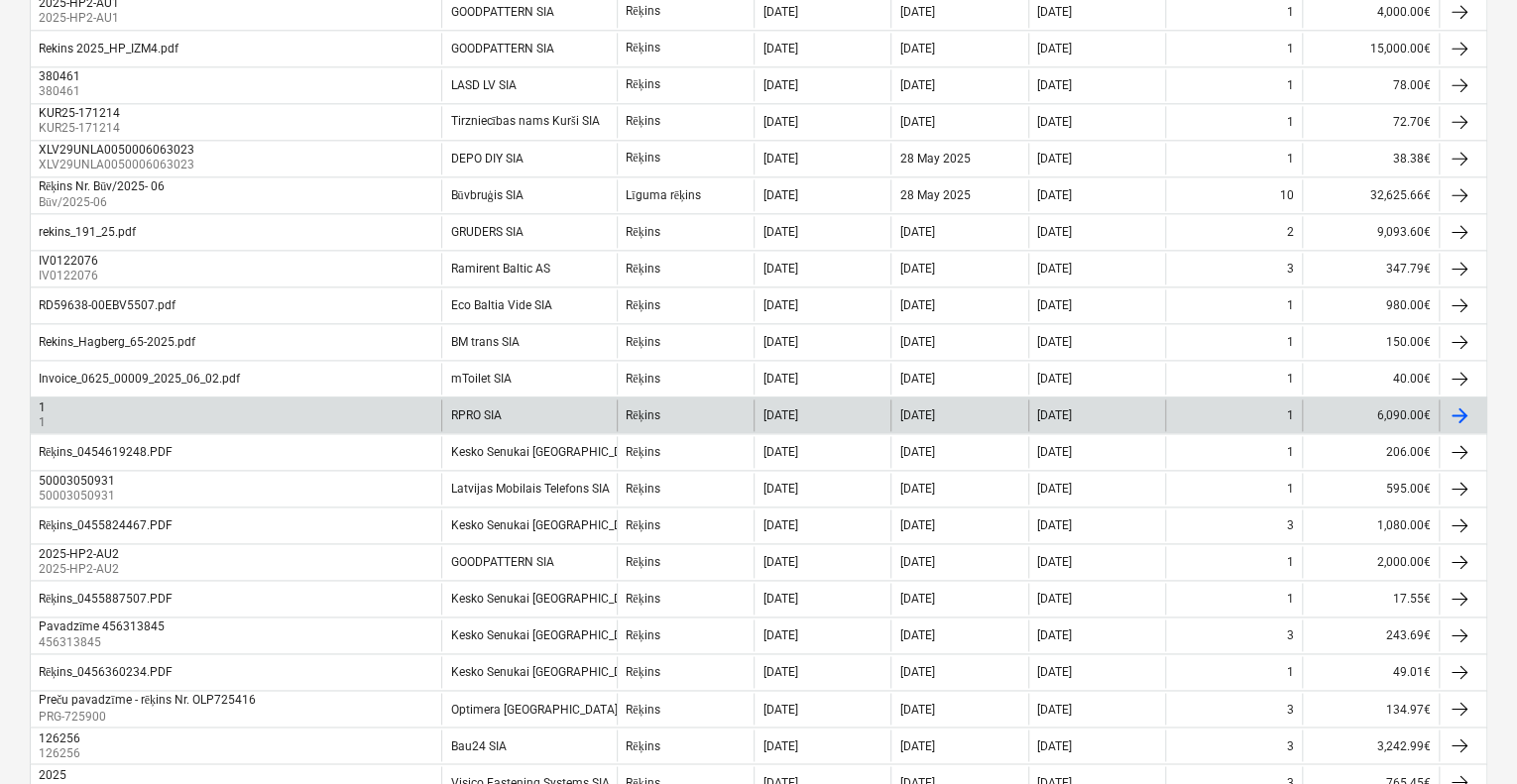 click on "RPRO SIA" at bounding box center (528, 415) 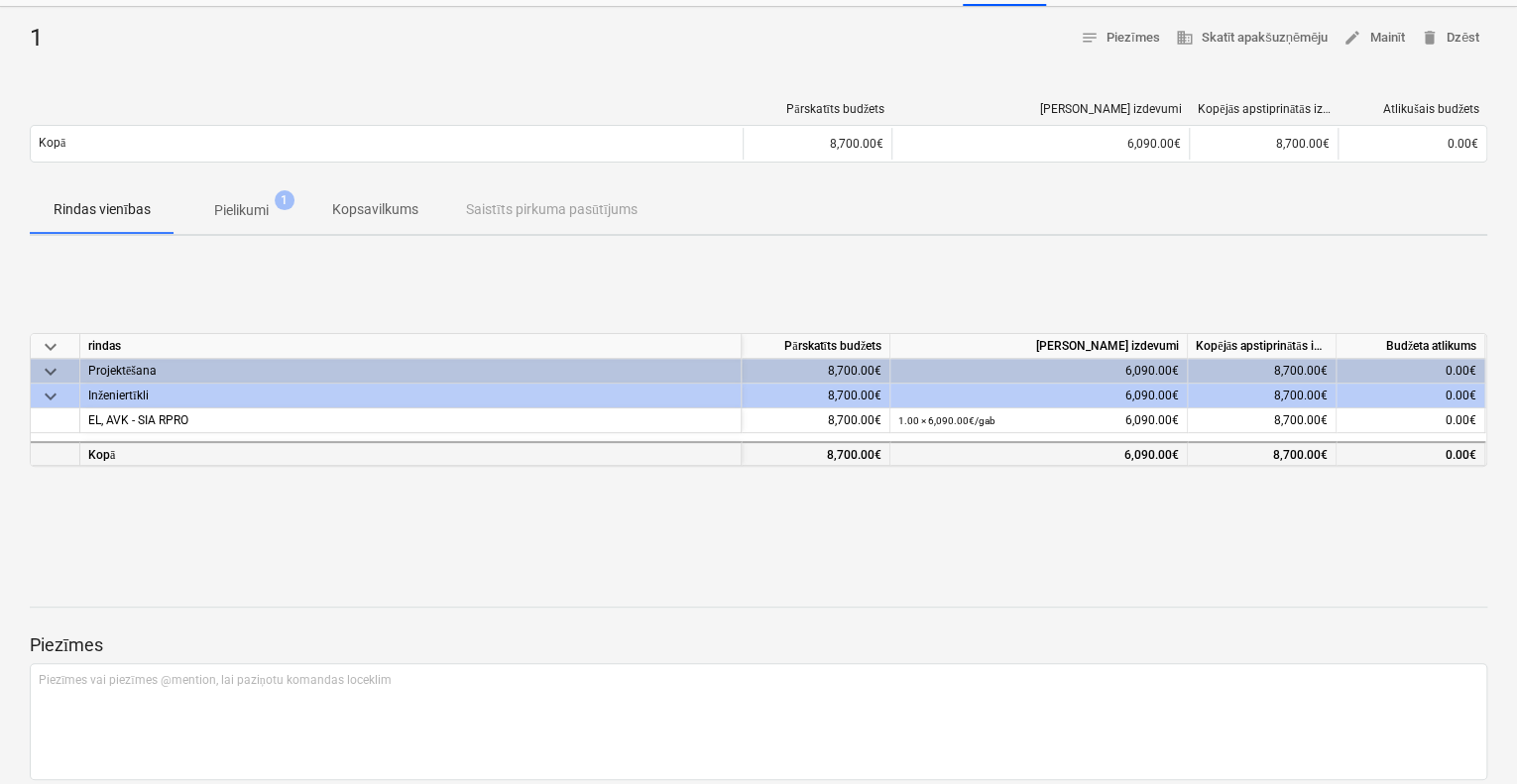 scroll, scrollTop: 0, scrollLeft: 0, axis: both 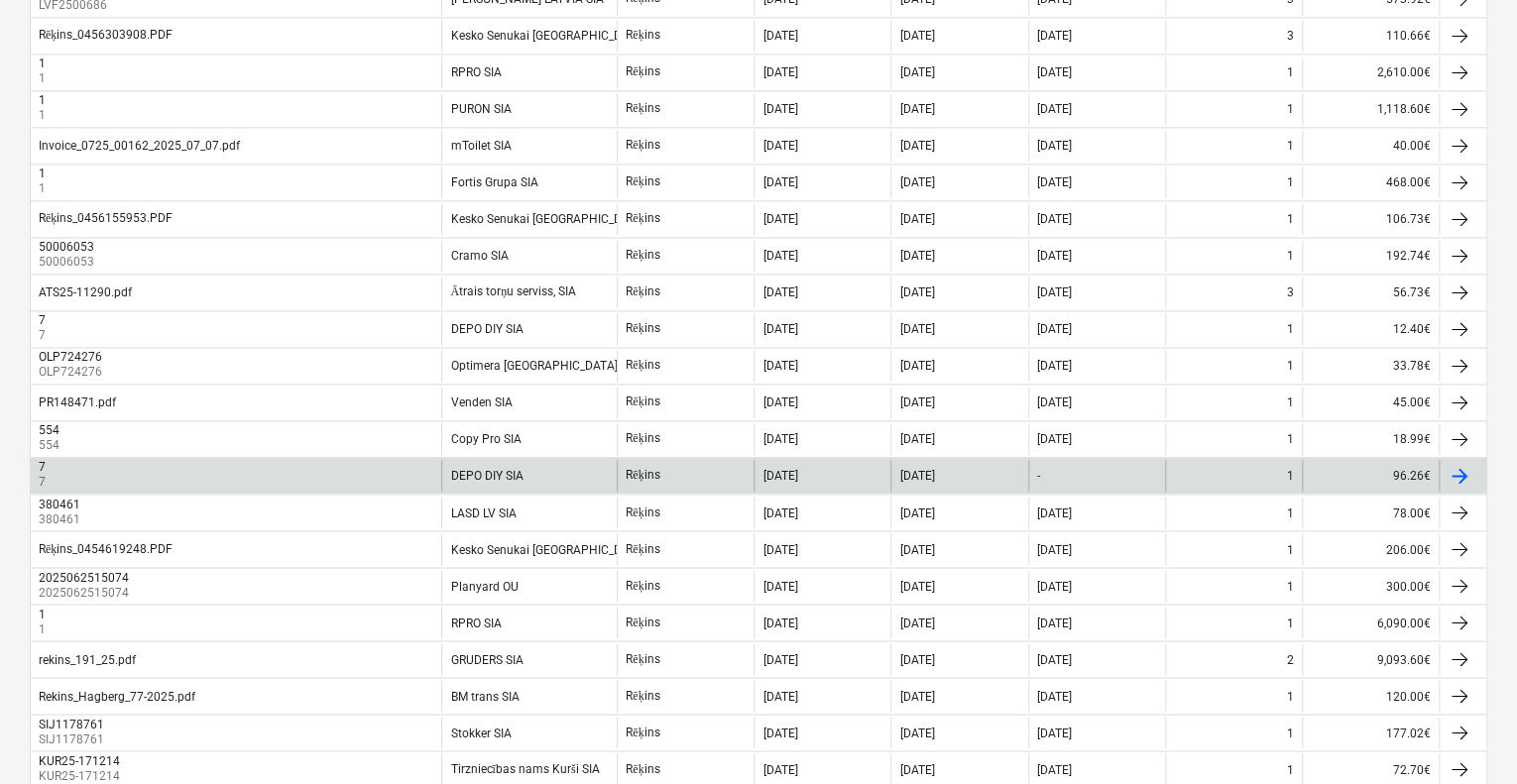 click on "DEPO DIY SIA" at bounding box center (528, 476) 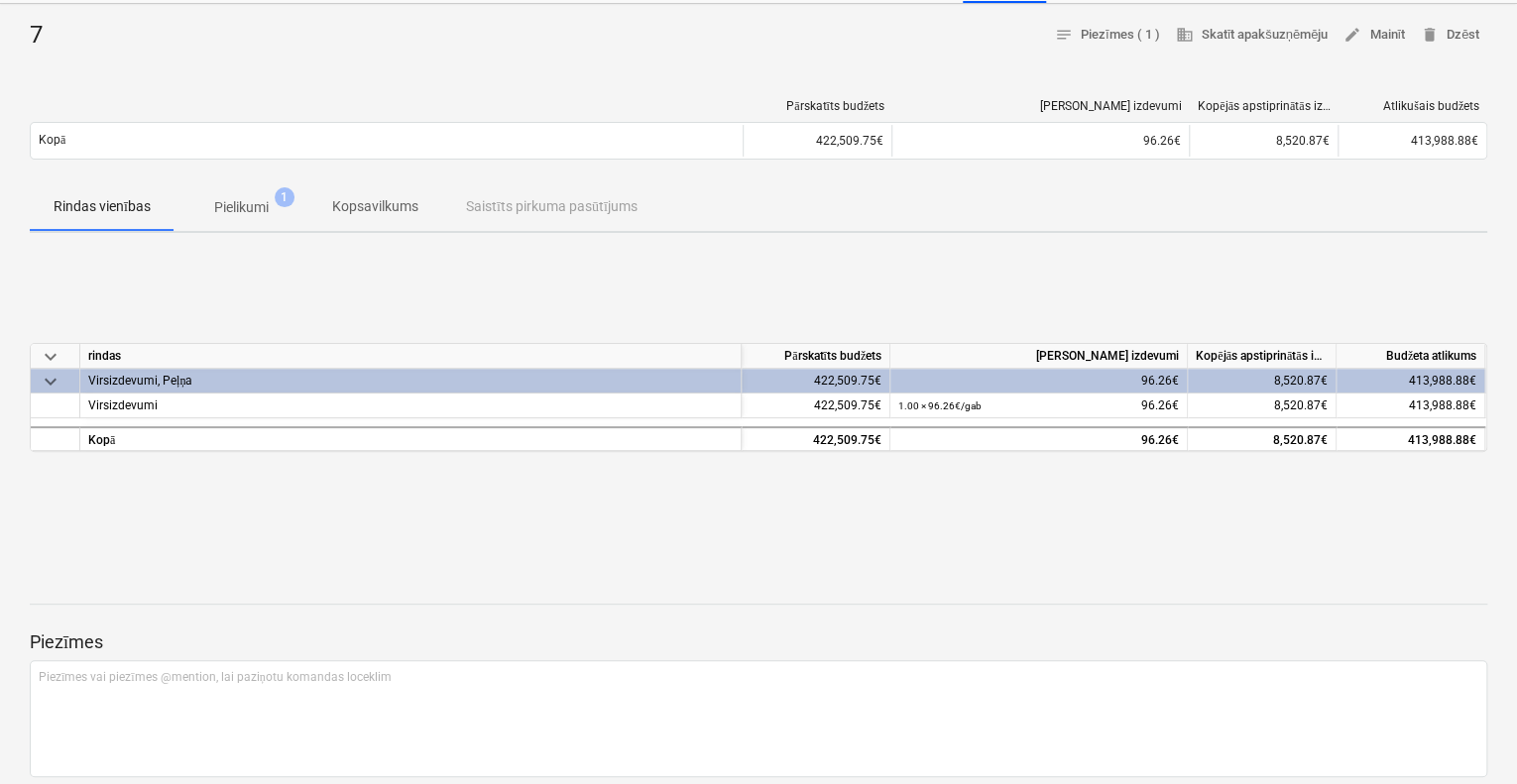 scroll, scrollTop: 0, scrollLeft: 0, axis: both 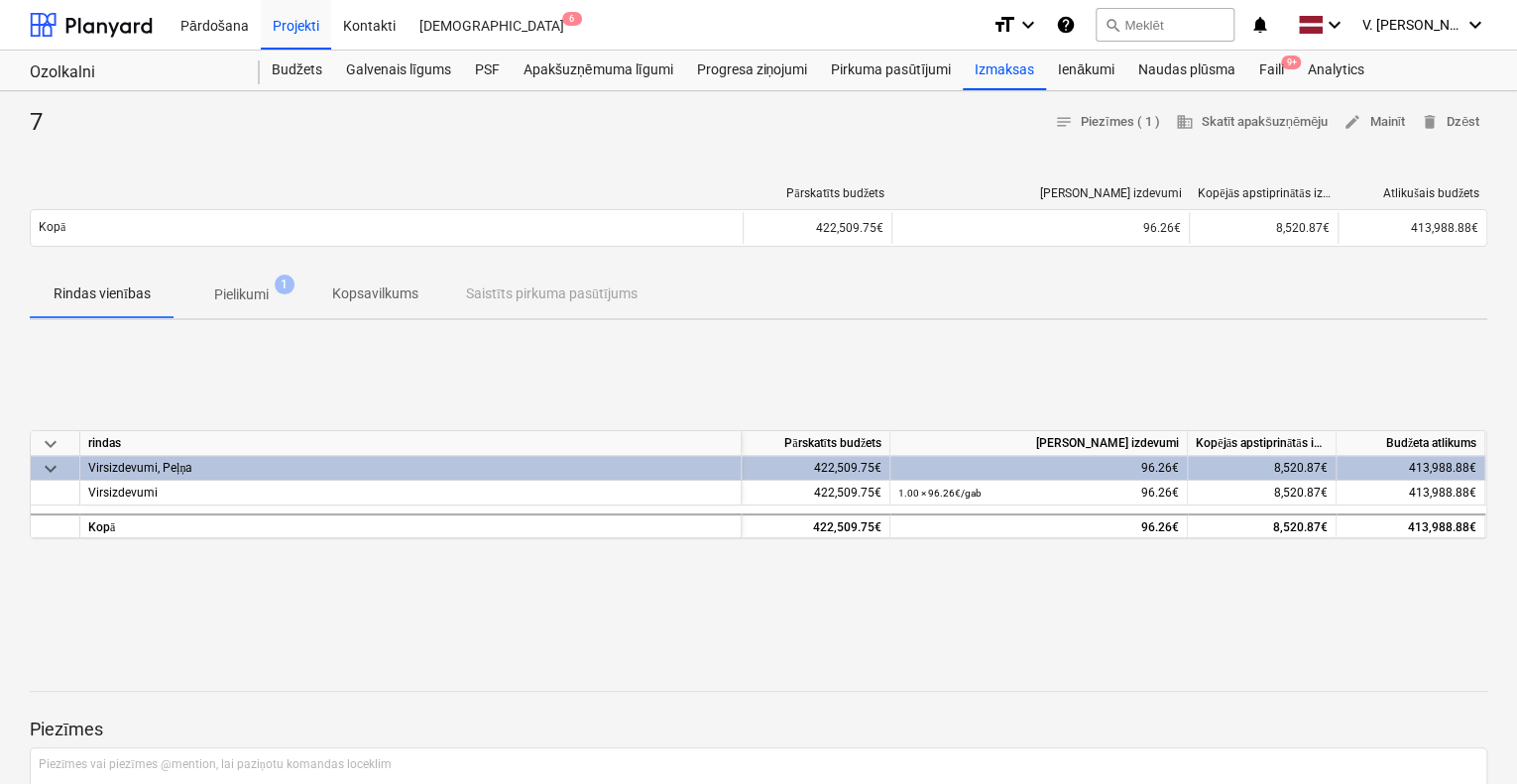 click on "Pielikumi" at bounding box center [241, 294] 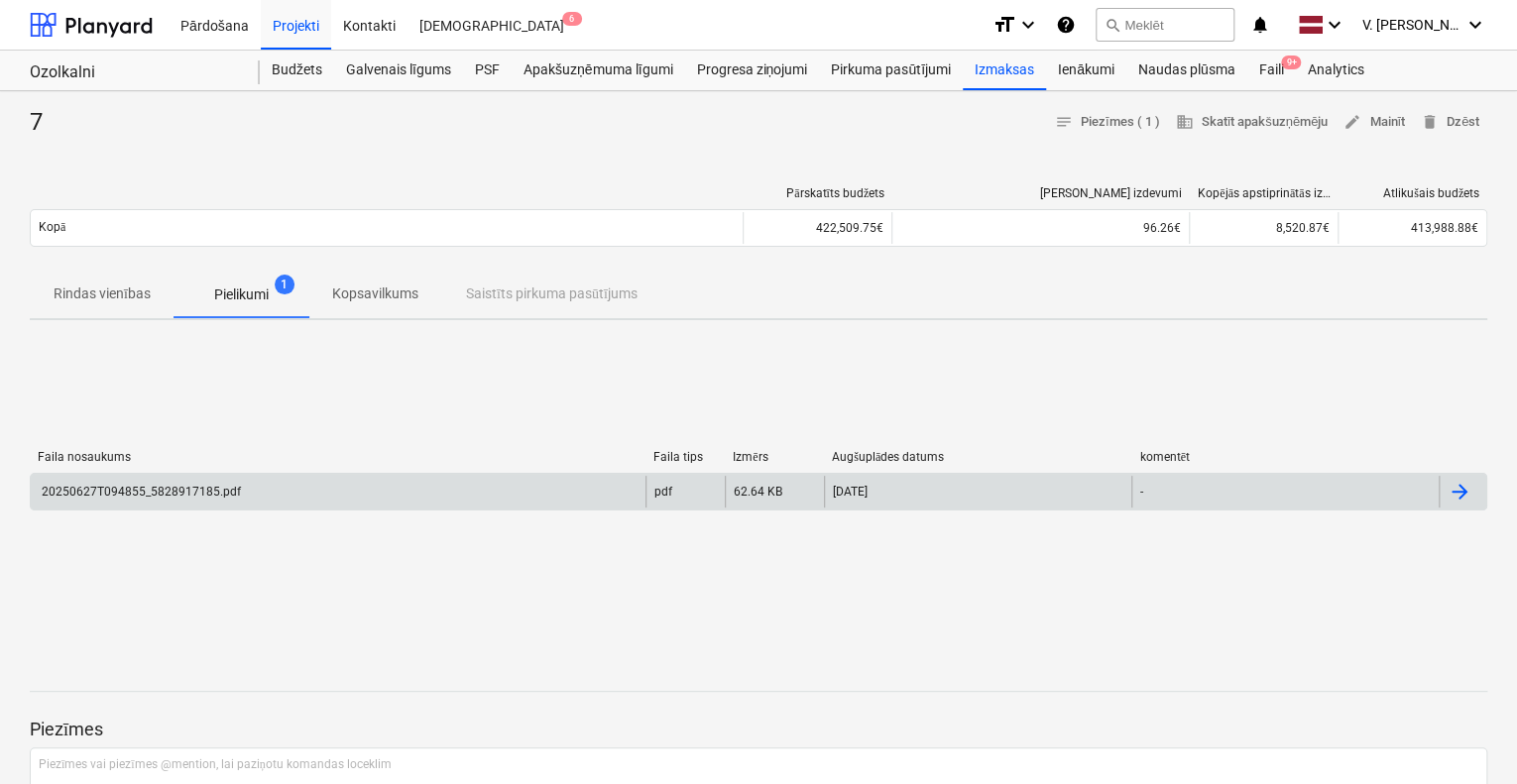 click on "20250627T094855_5828917185.pdf" at bounding box center (338, 492) 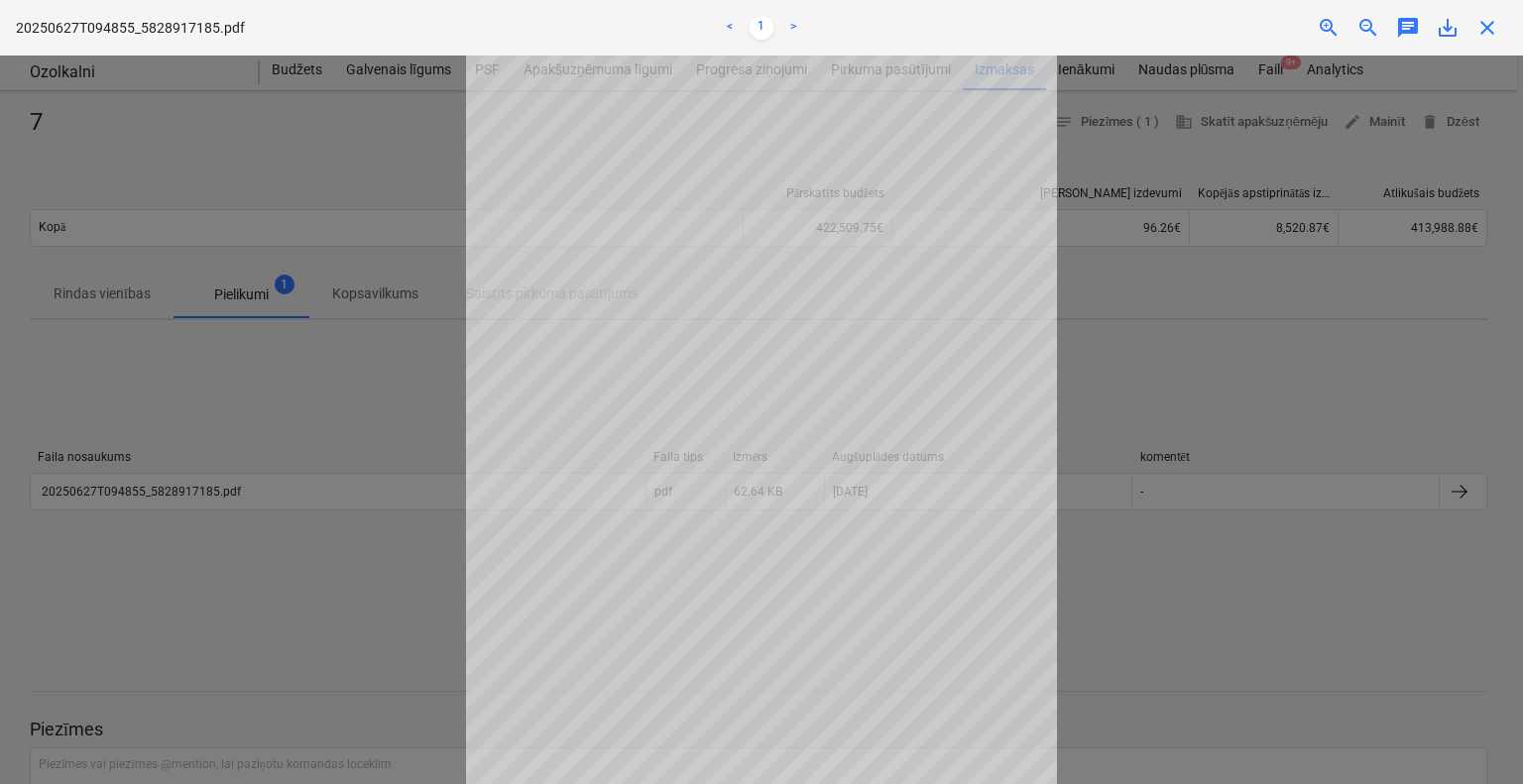 click at bounding box center (762, 419) 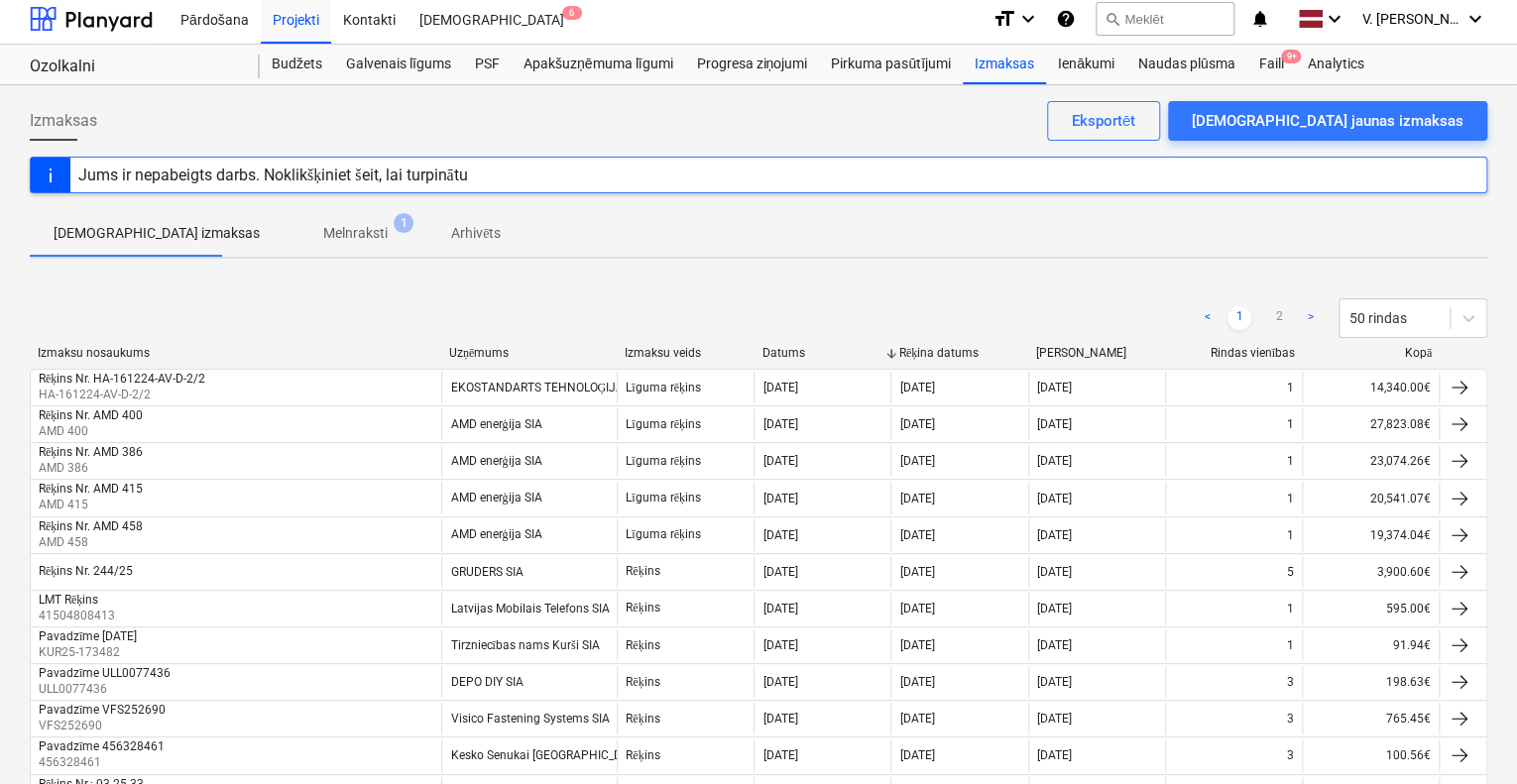 scroll, scrollTop: 0, scrollLeft: 0, axis: both 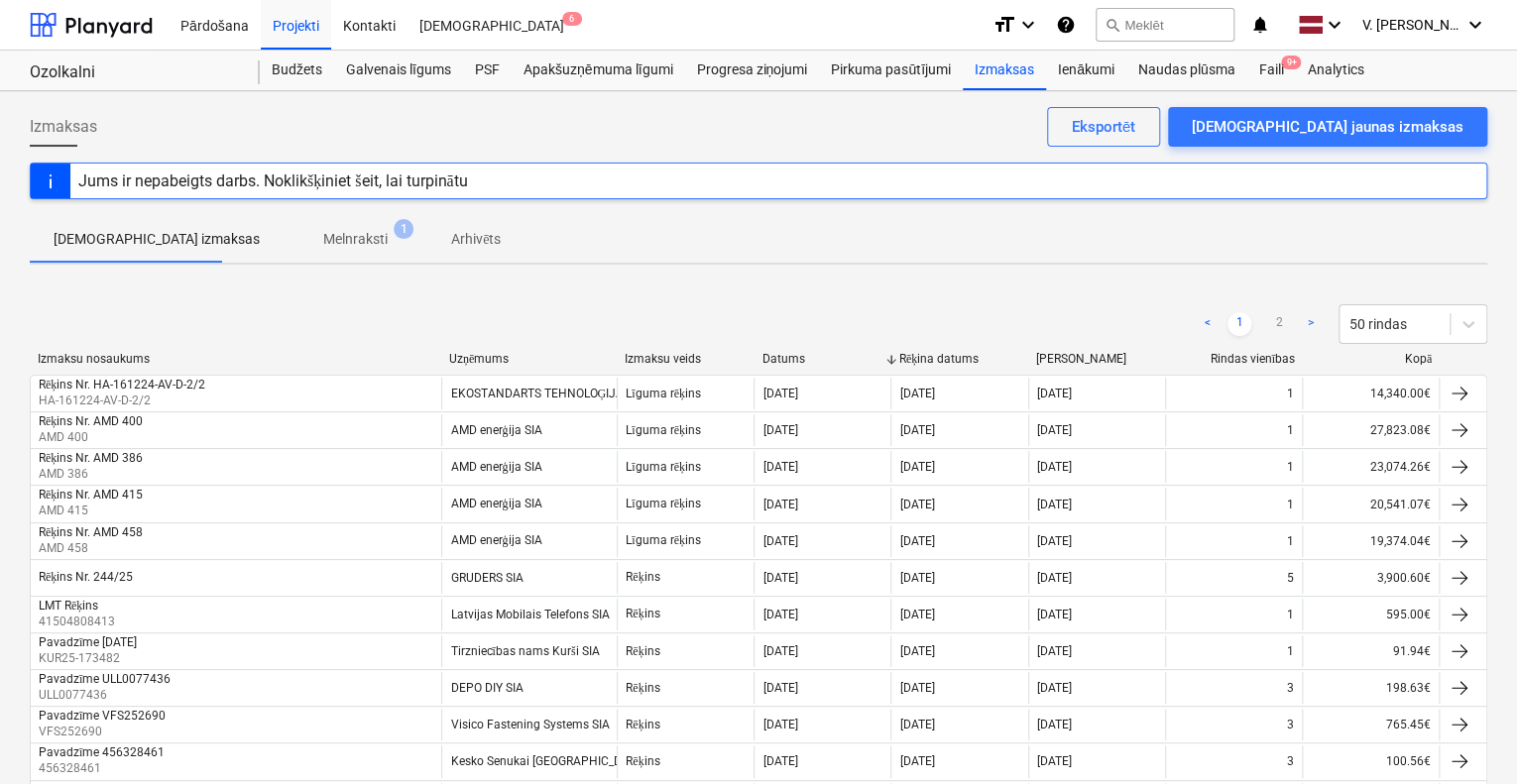 click on "Rēķina datums" at bounding box center (960, 359) 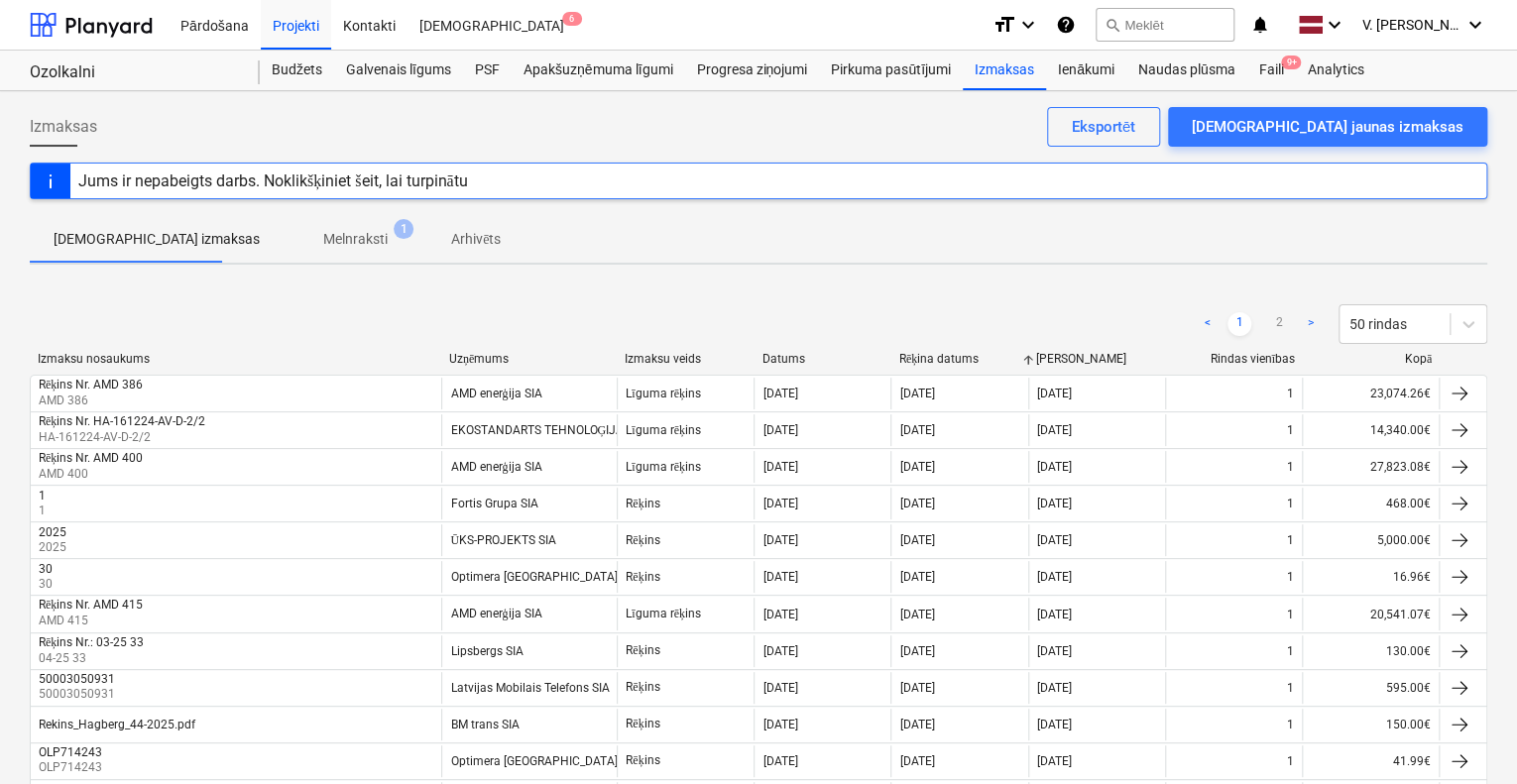 click on "Rēķina datums" at bounding box center [960, 359] 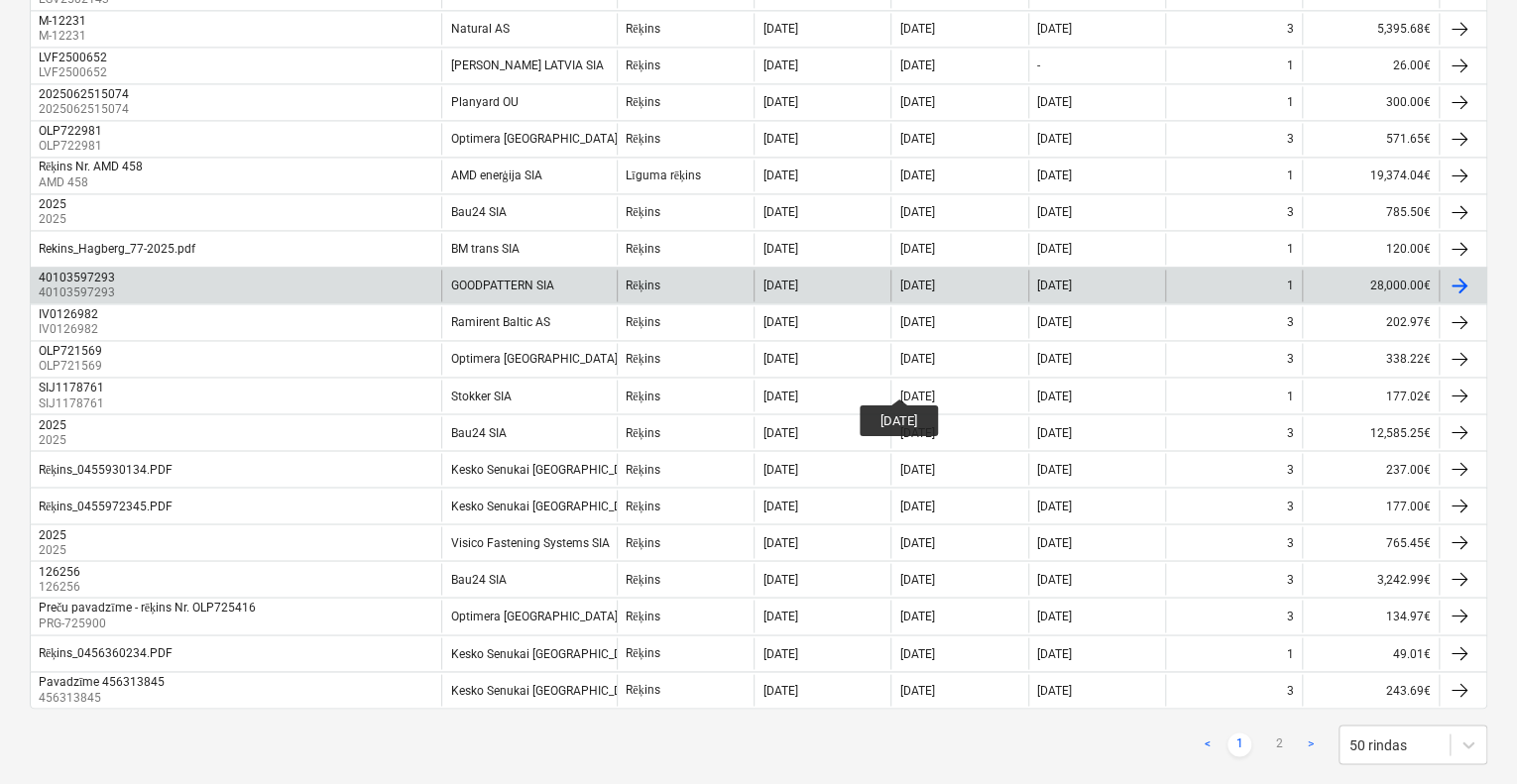 scroll, scrollTop: 1524, scrollLeft: 0, axis: vertical 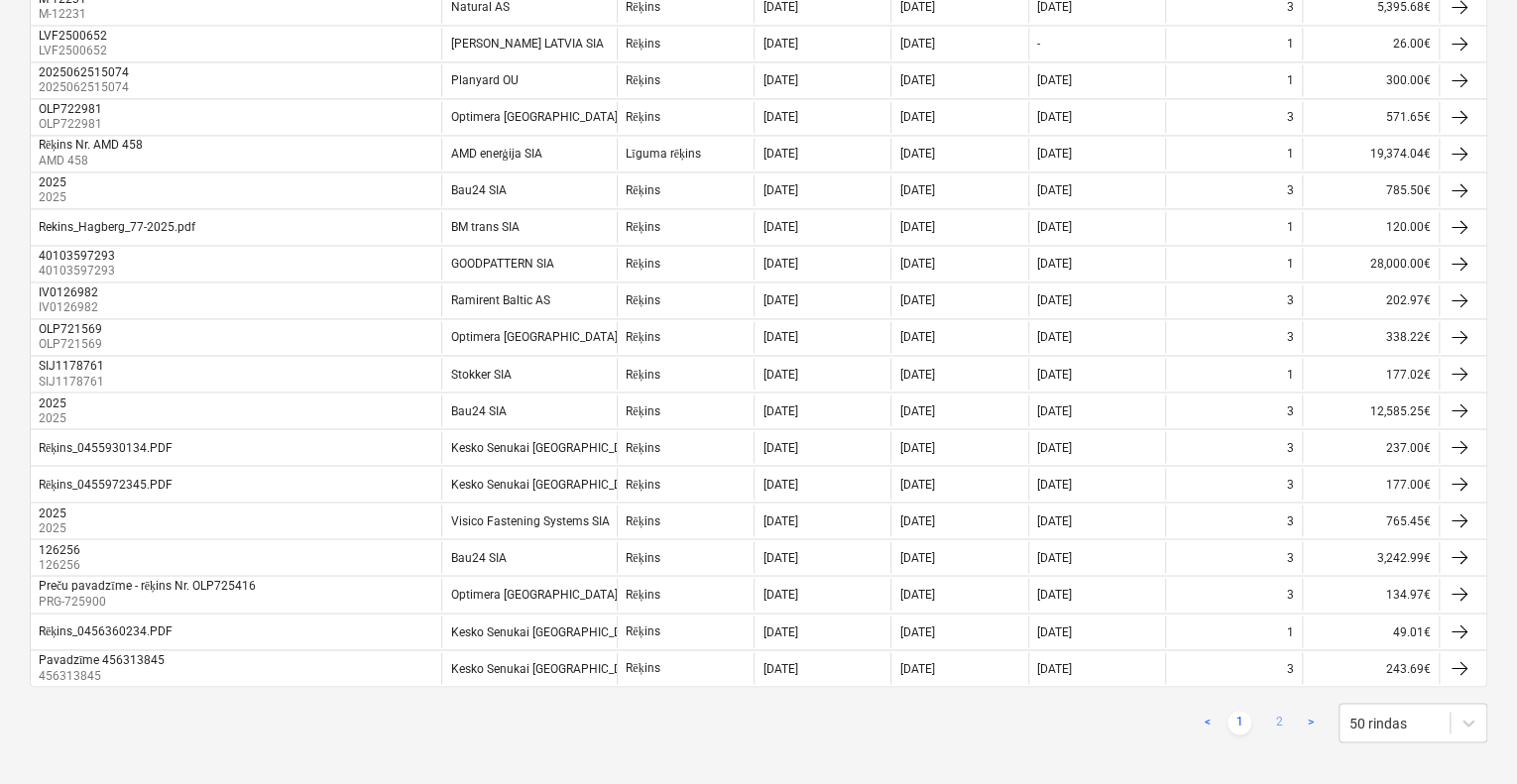click on "2" at bounding box center [1279, 723] 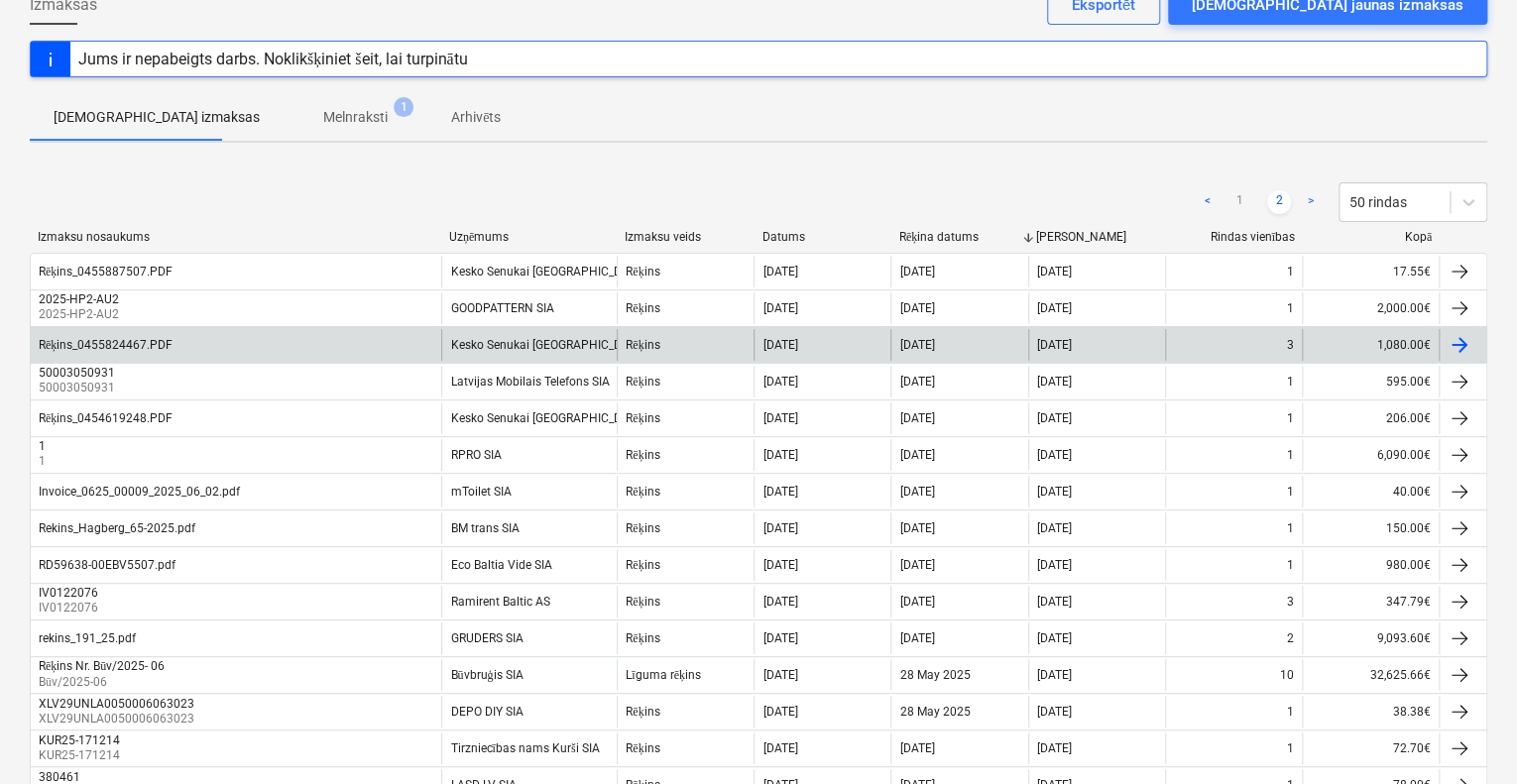 scroll, scrollTop: 0, scrollLeft: 0, axis: both 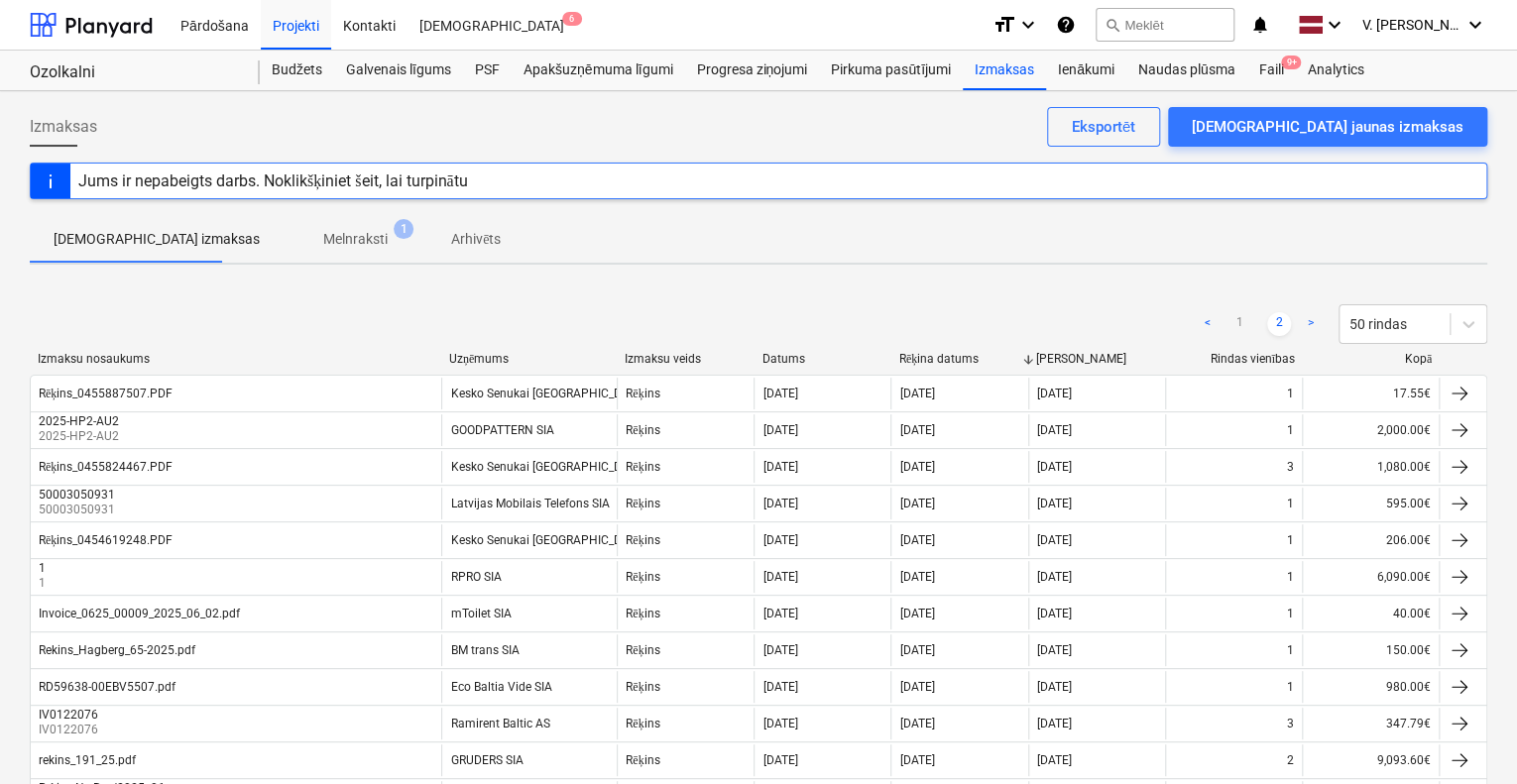 click on "Rēķina datums" at bounding box center [960, 359] 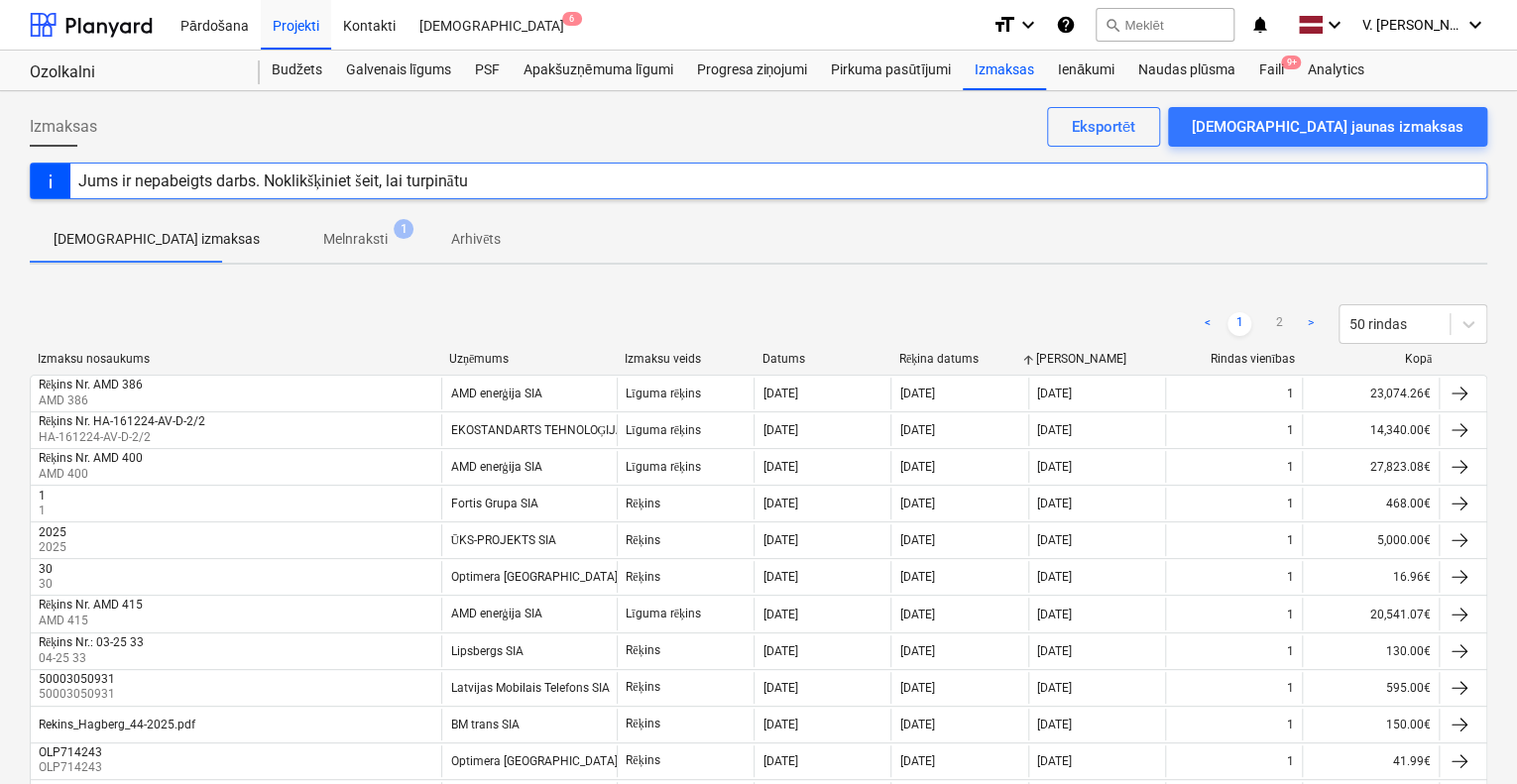 click on "Rēķina datums" at bounding box center [960, 359] 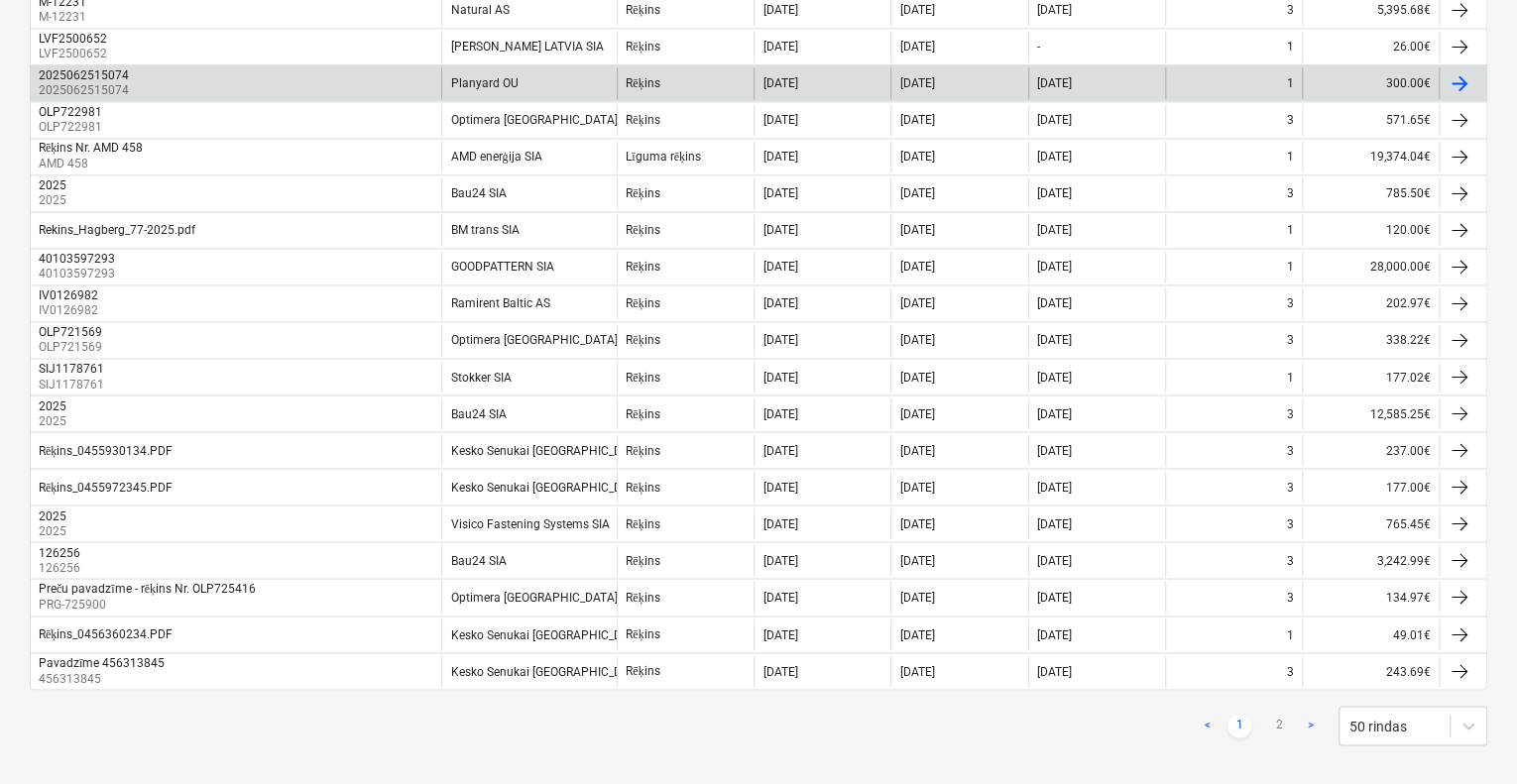 scroll, scrollTop: 1524, scrollLeft: 0, axis: vertical 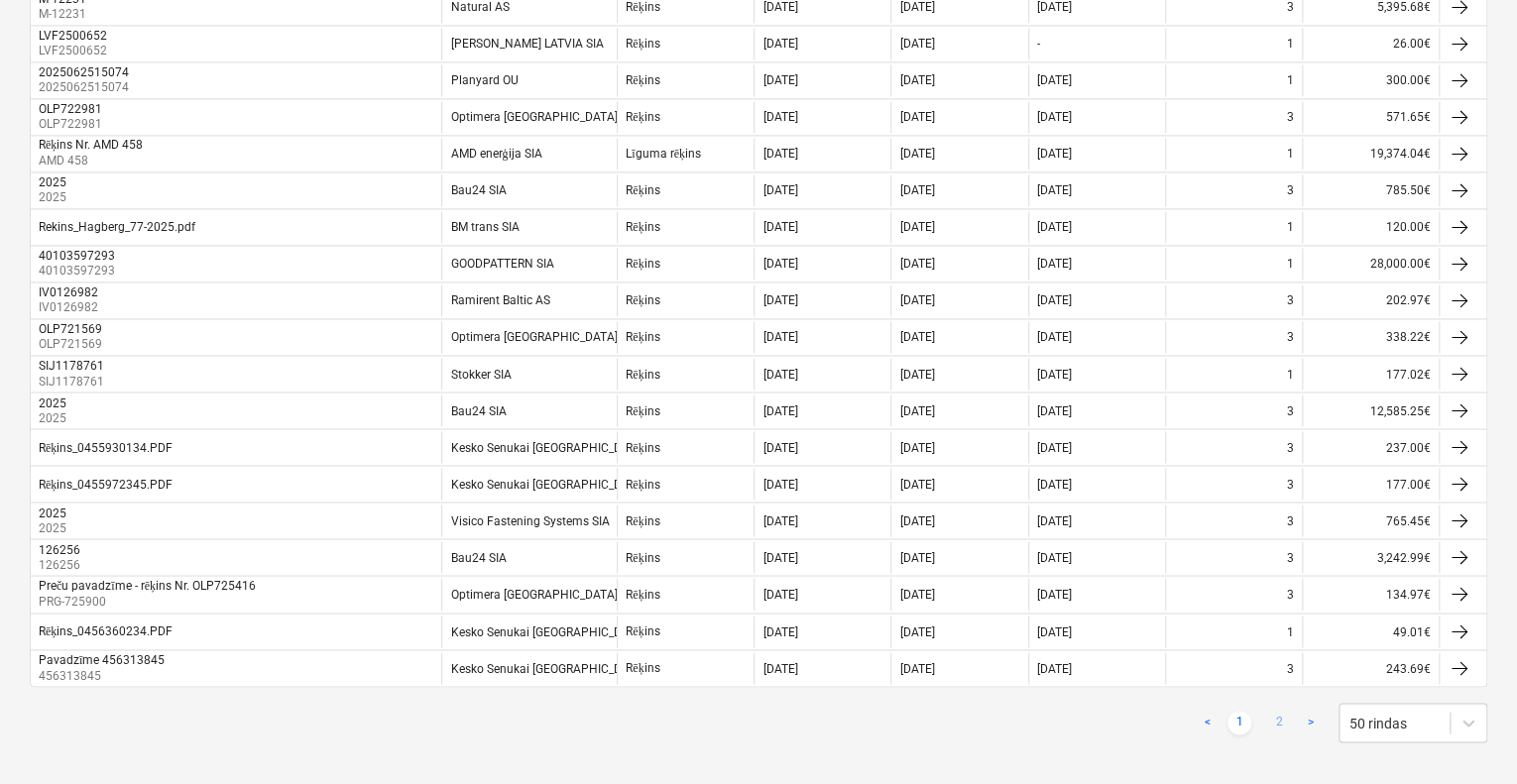 click on "2" at bounding box center [1279, 723] 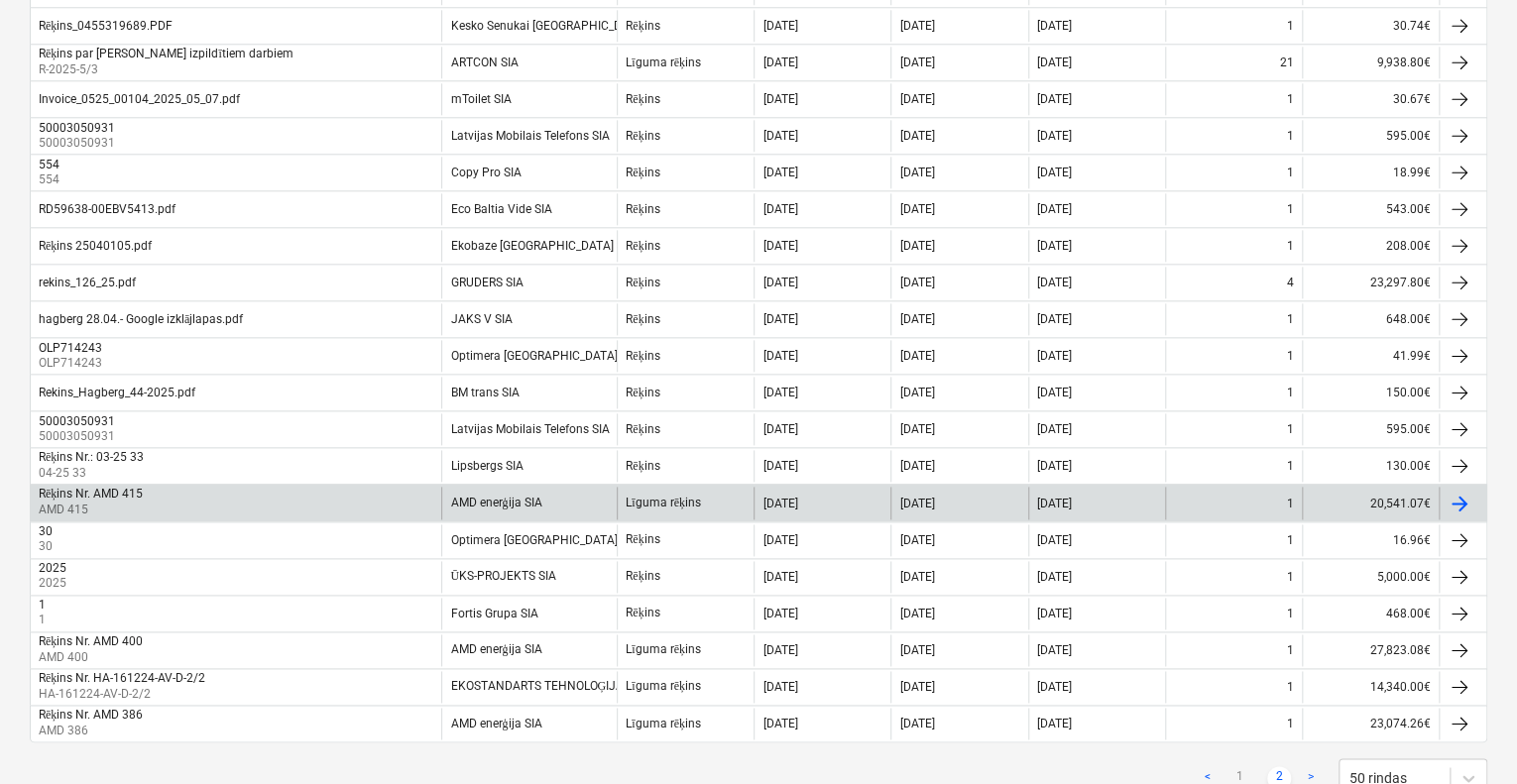 scroll, scrollTop: 1123, scrollLeft: 0, axis: vertical 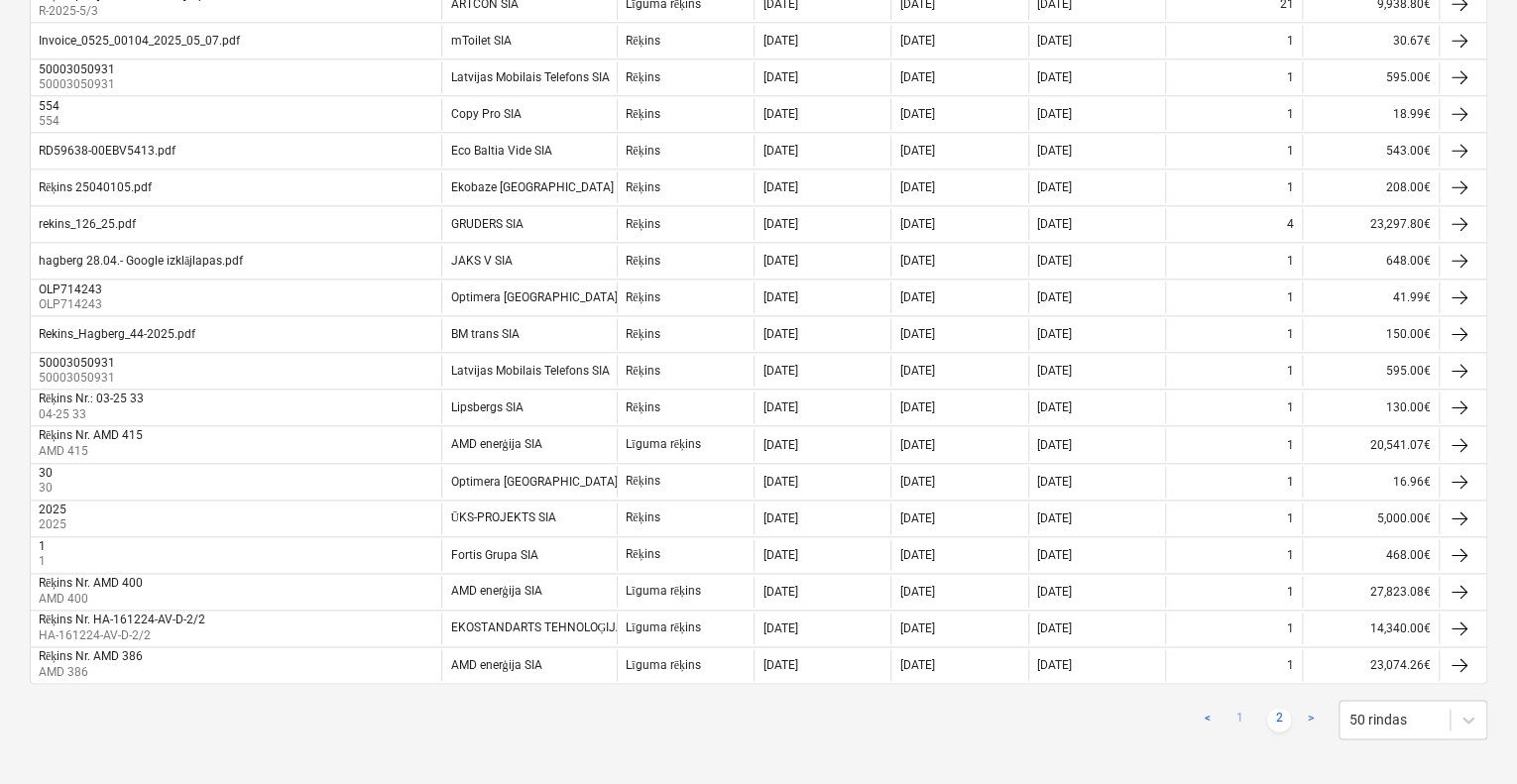 click on "1" at bounding box center (1239, 720) 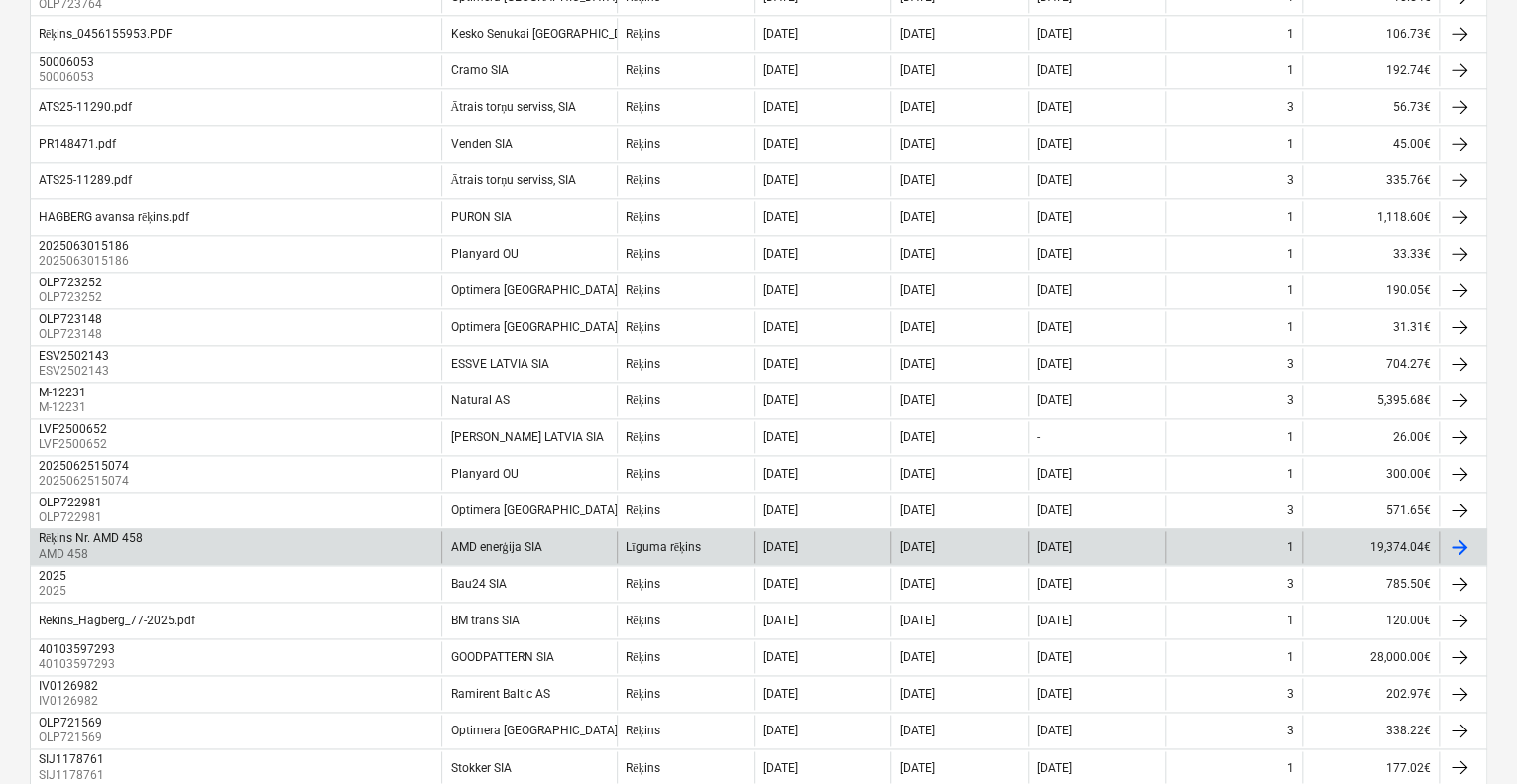 scroll, scrollTop: 1128, scrollLeft: 0, axis: vertical 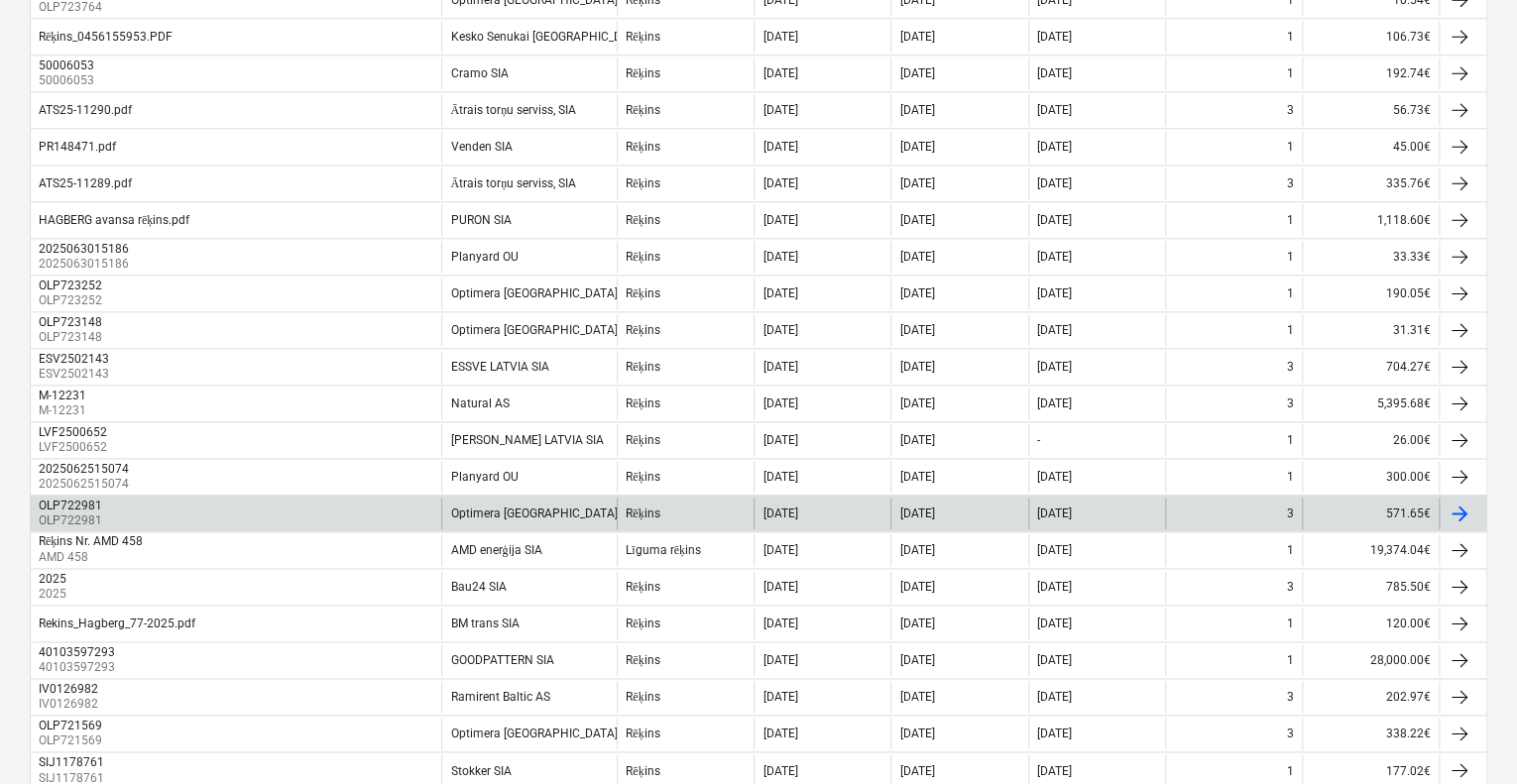 click on "Optimera [GEOGRAPHIC_DATA] SIA" at bounding box center [528, 513] 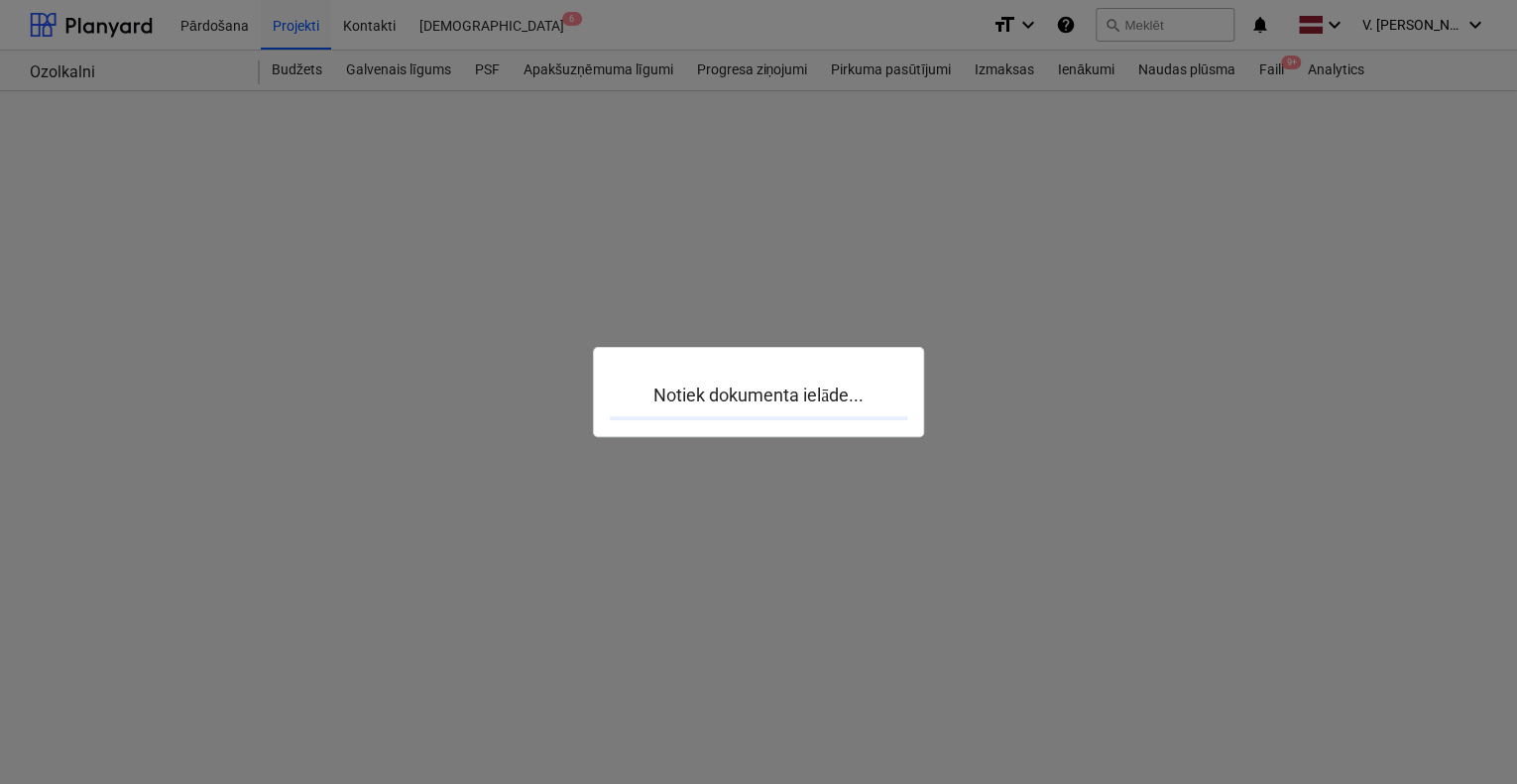 scroll, scrollTop: 0, scrollLeft: 0, axis: both 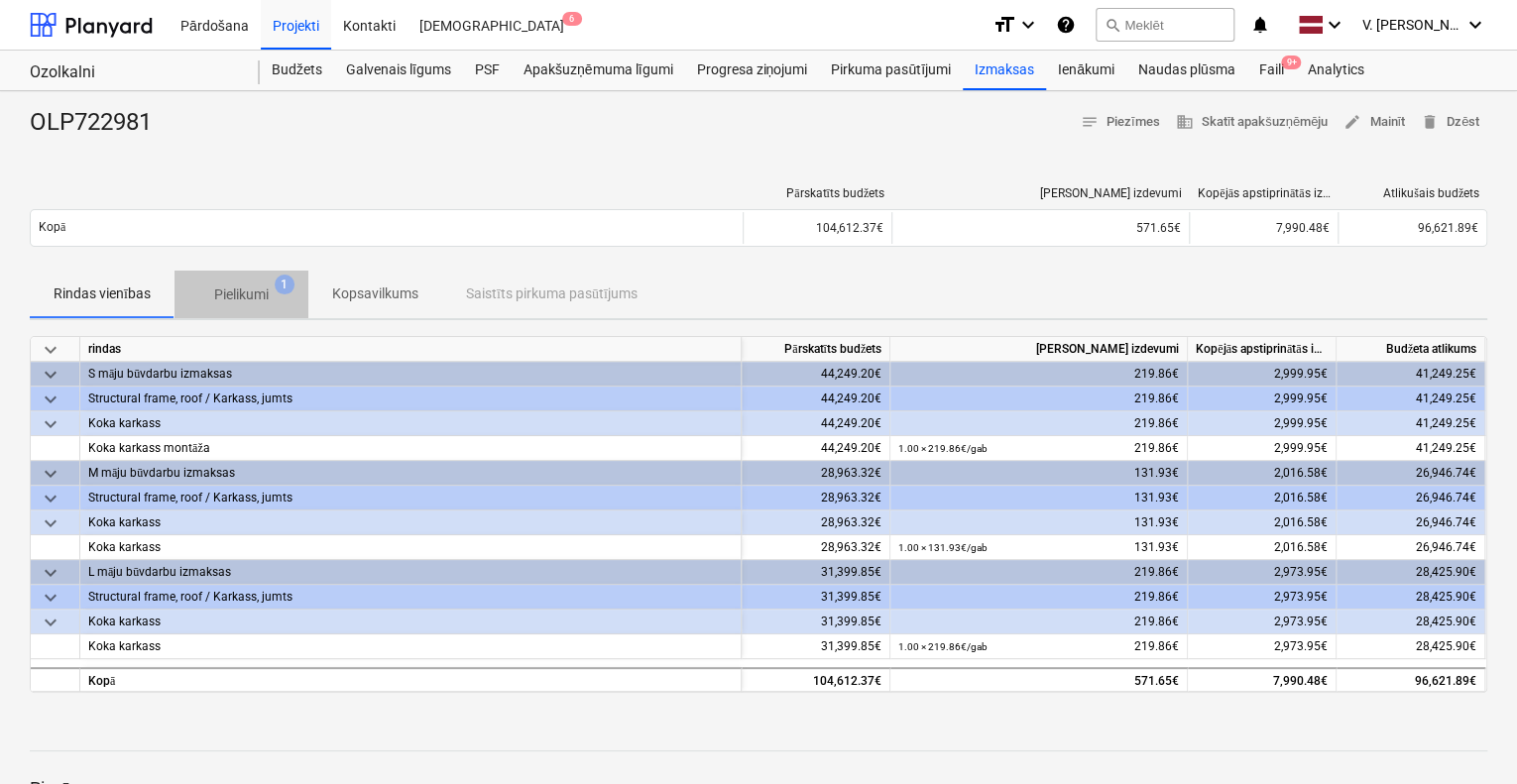 click on "Pielikumi" at bounding box center (241, 294) 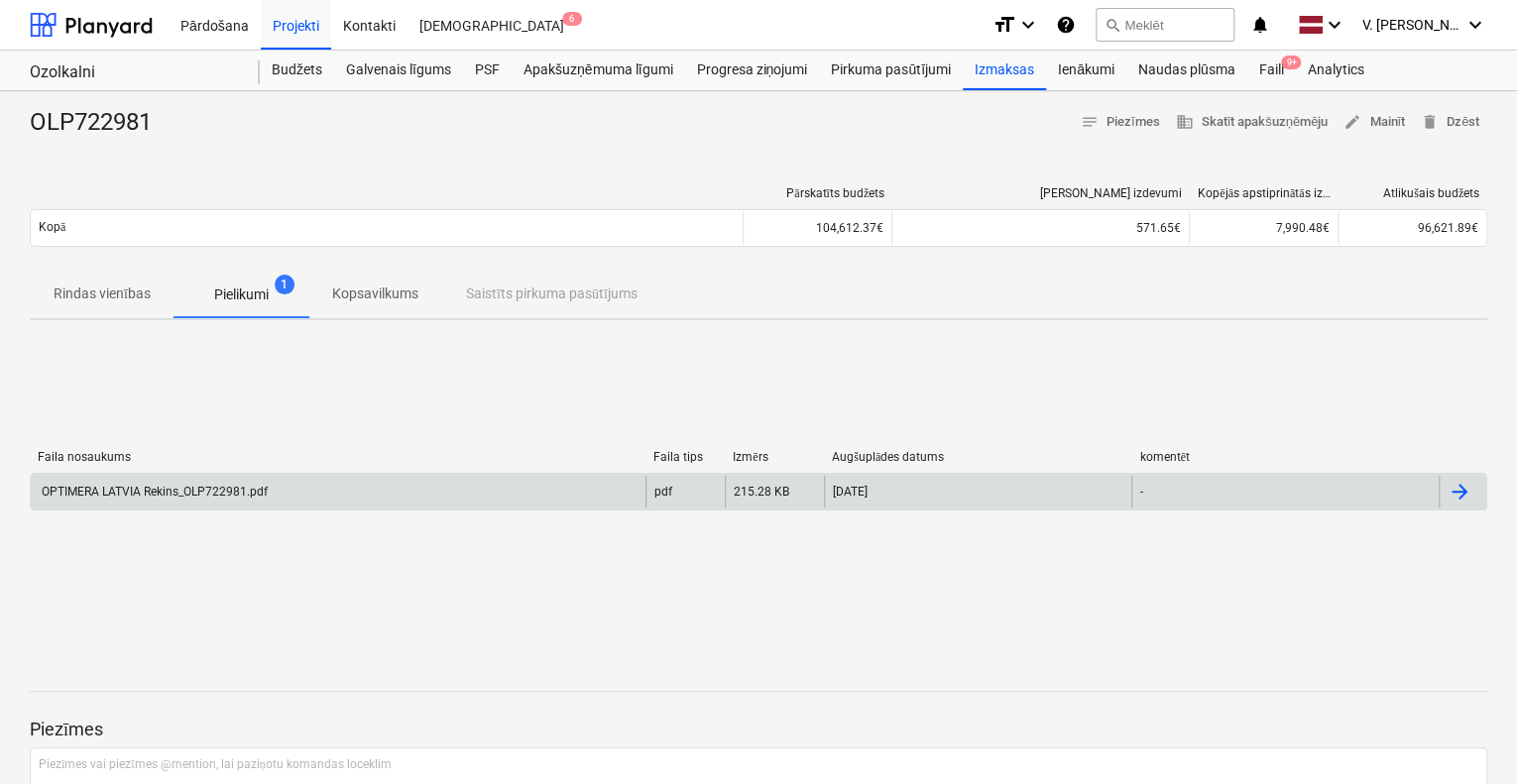 click on "OPTIMERA LATVIA Rekins_OLP722981.pdf" at bounding box center [338, 492] 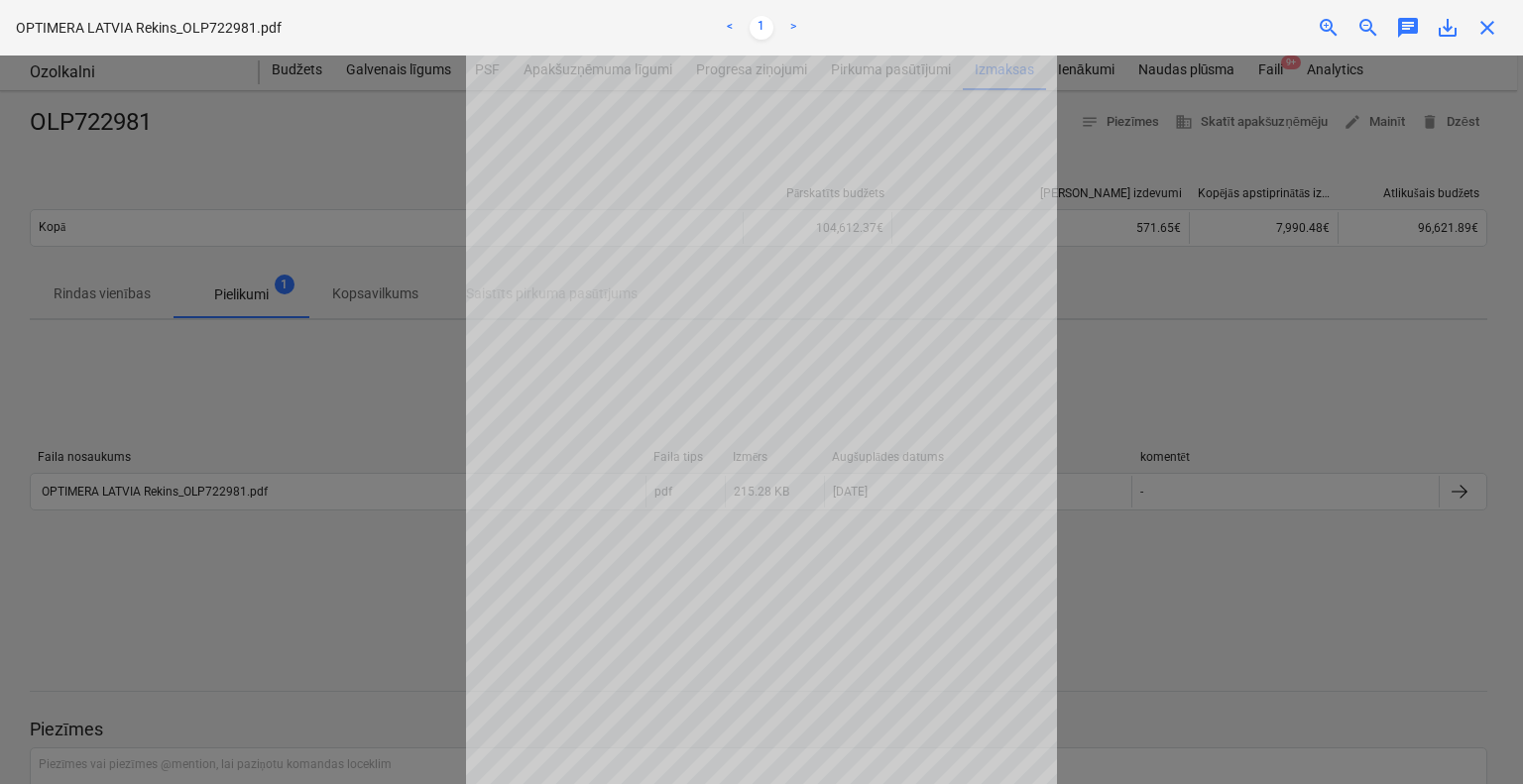 click at bounding box center (762, 419) 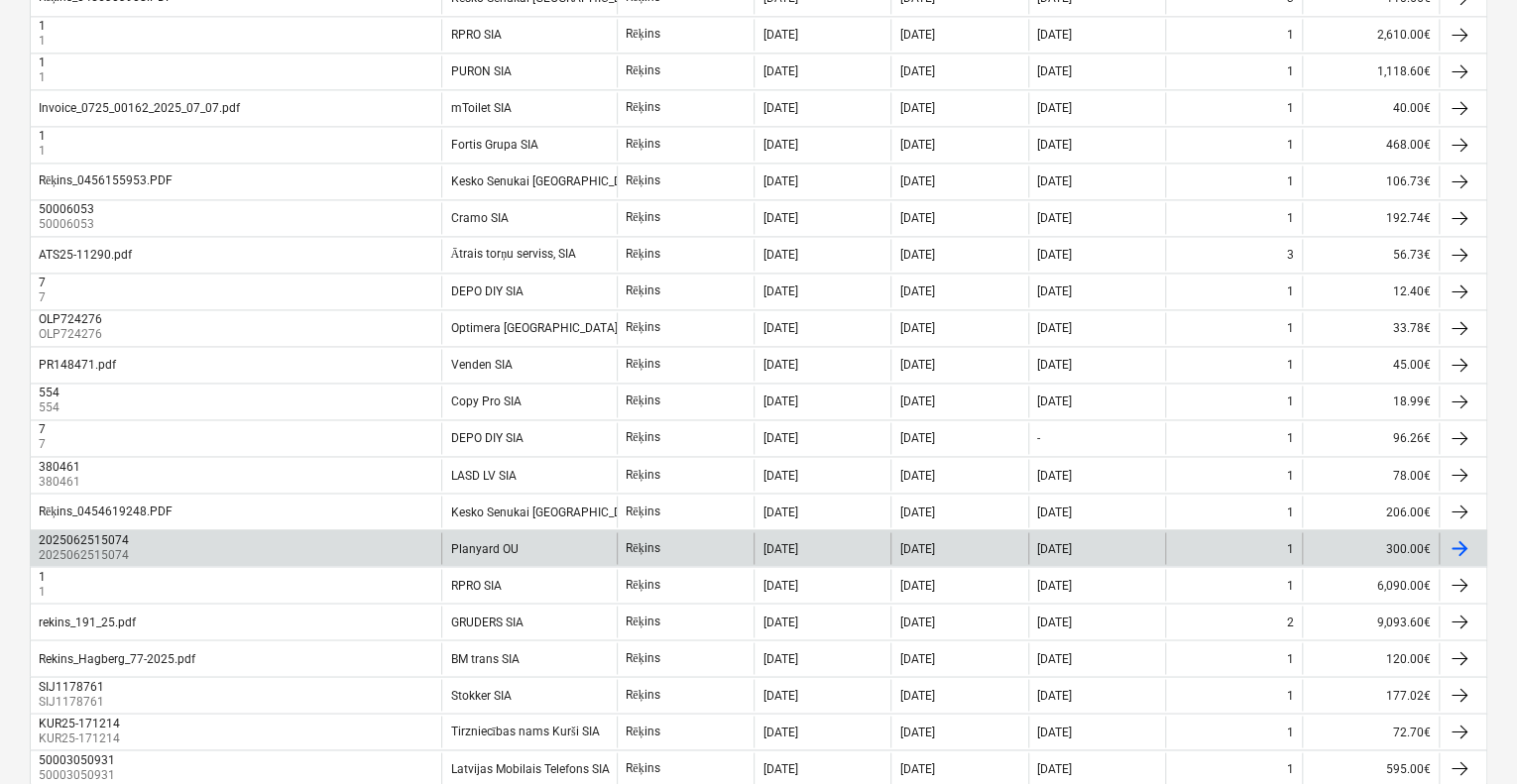 scroll, scrollTop: 1326, scrollLeft: 0, axis: vertical 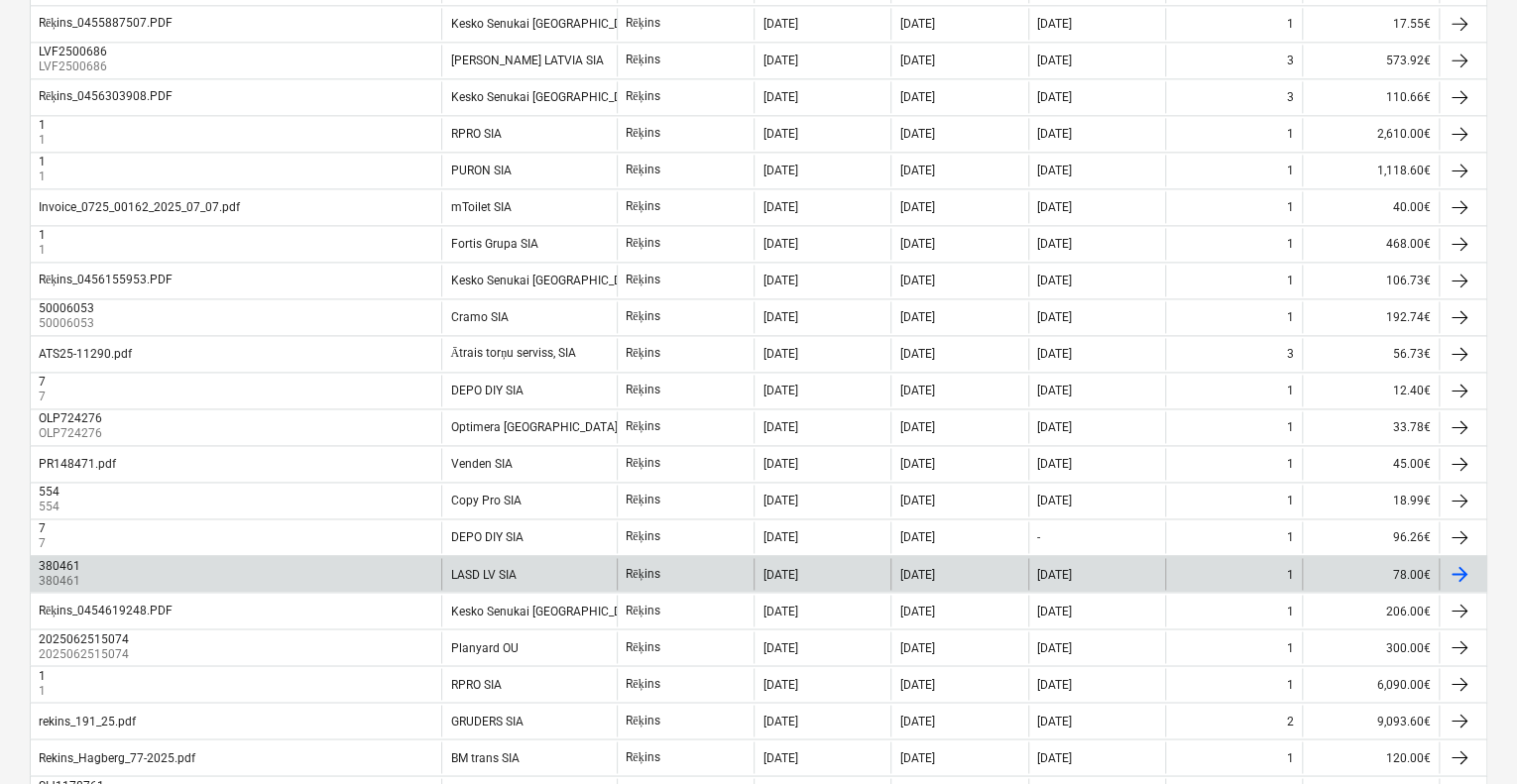 click on "LASD LV SIA" at bounding box center [528, 574] 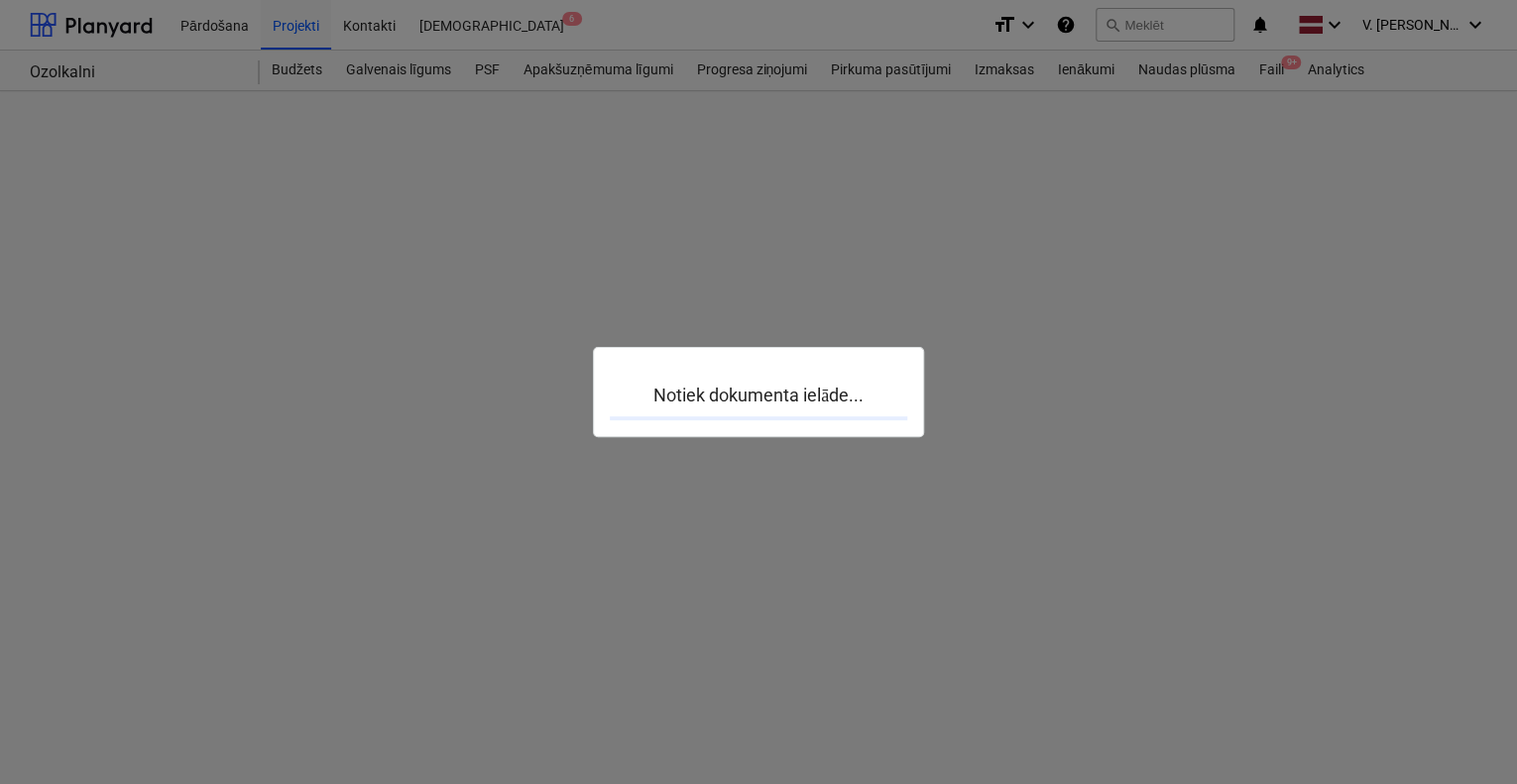 scroll, scrollTop: 0, scrollLeft: 0, axis: both 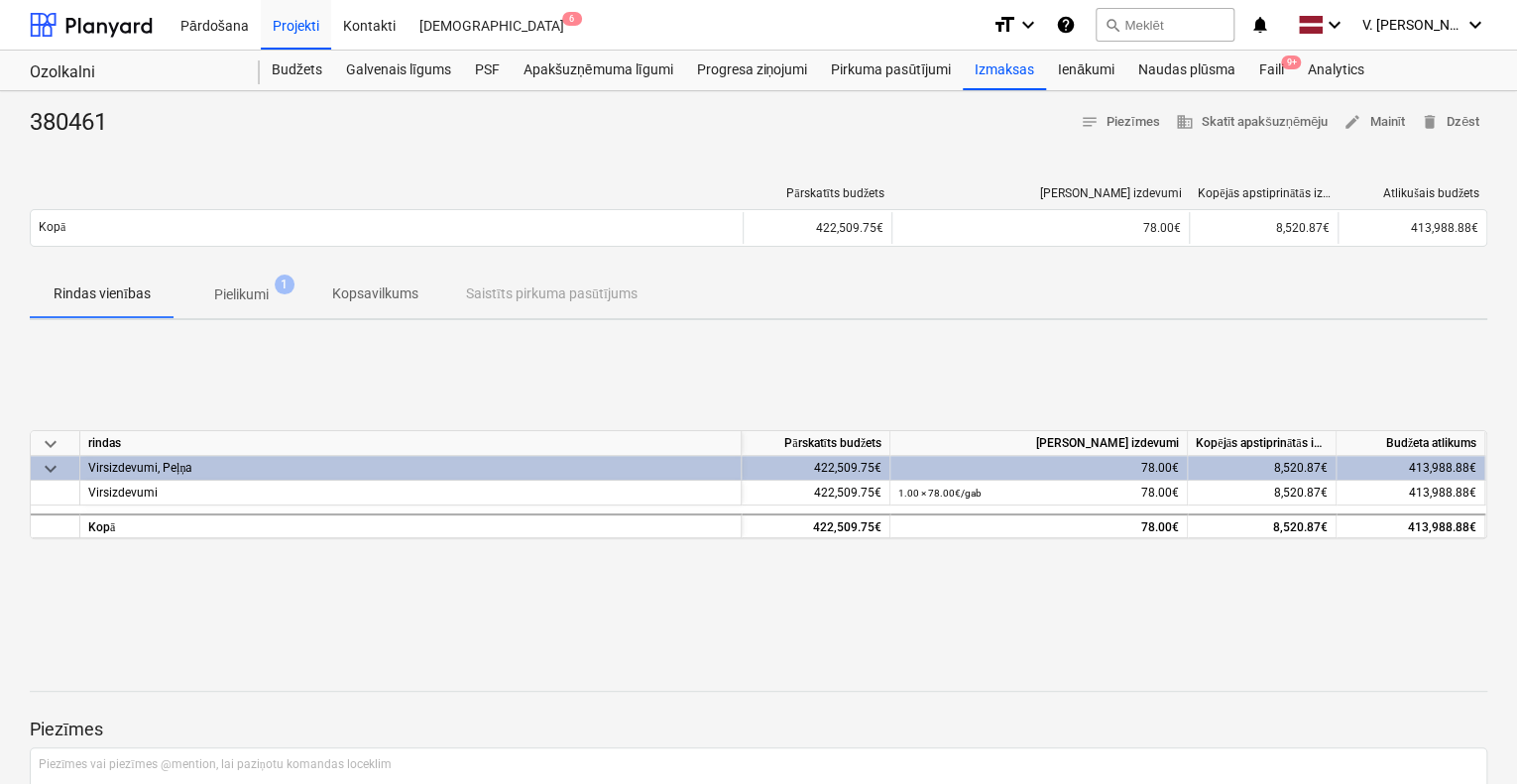 click on "Pielikumi 1" at bounding box center (241, 294) 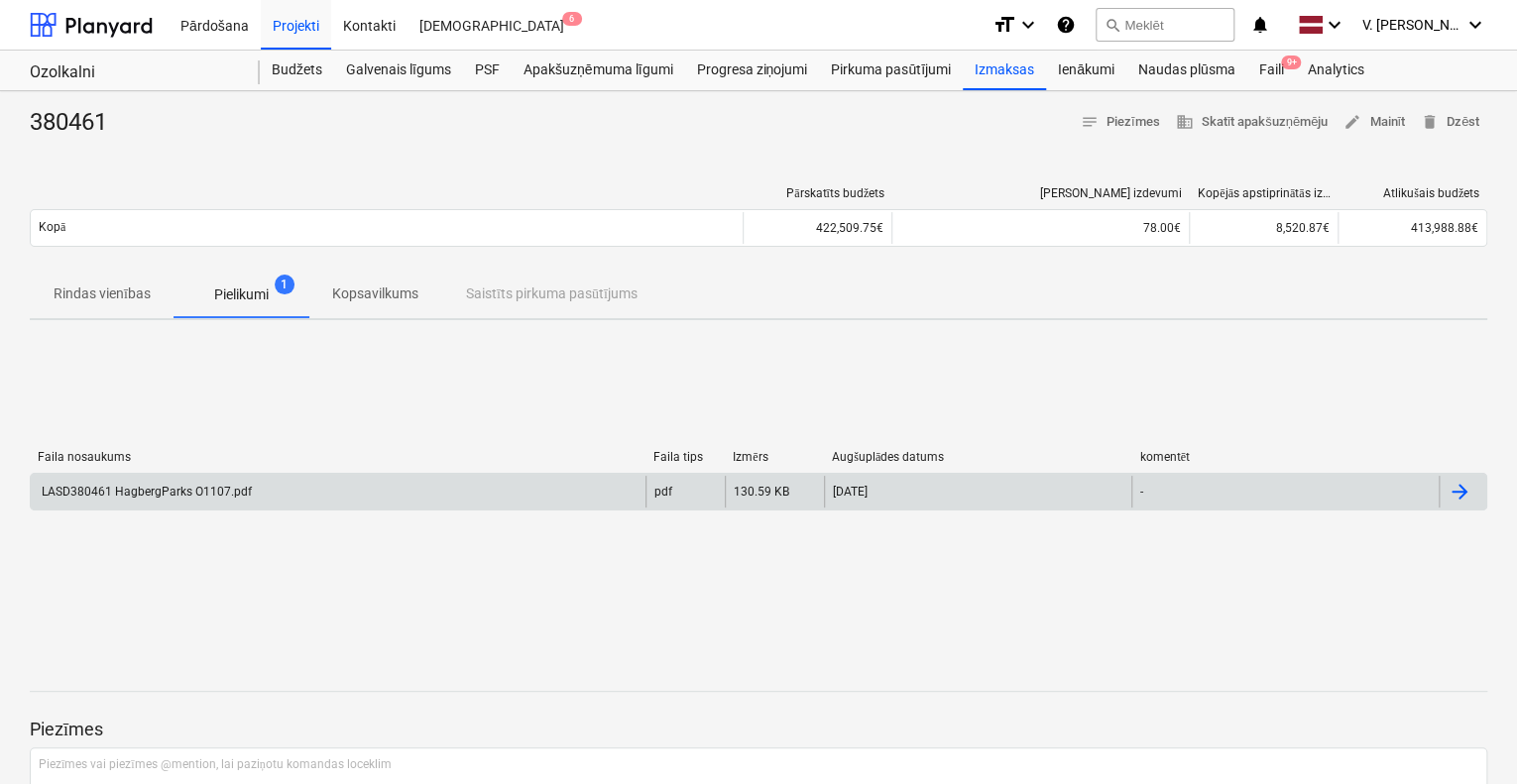 click on "LASD380461 HagbergParks O1107.pdf" at bounding box center [338, 492] 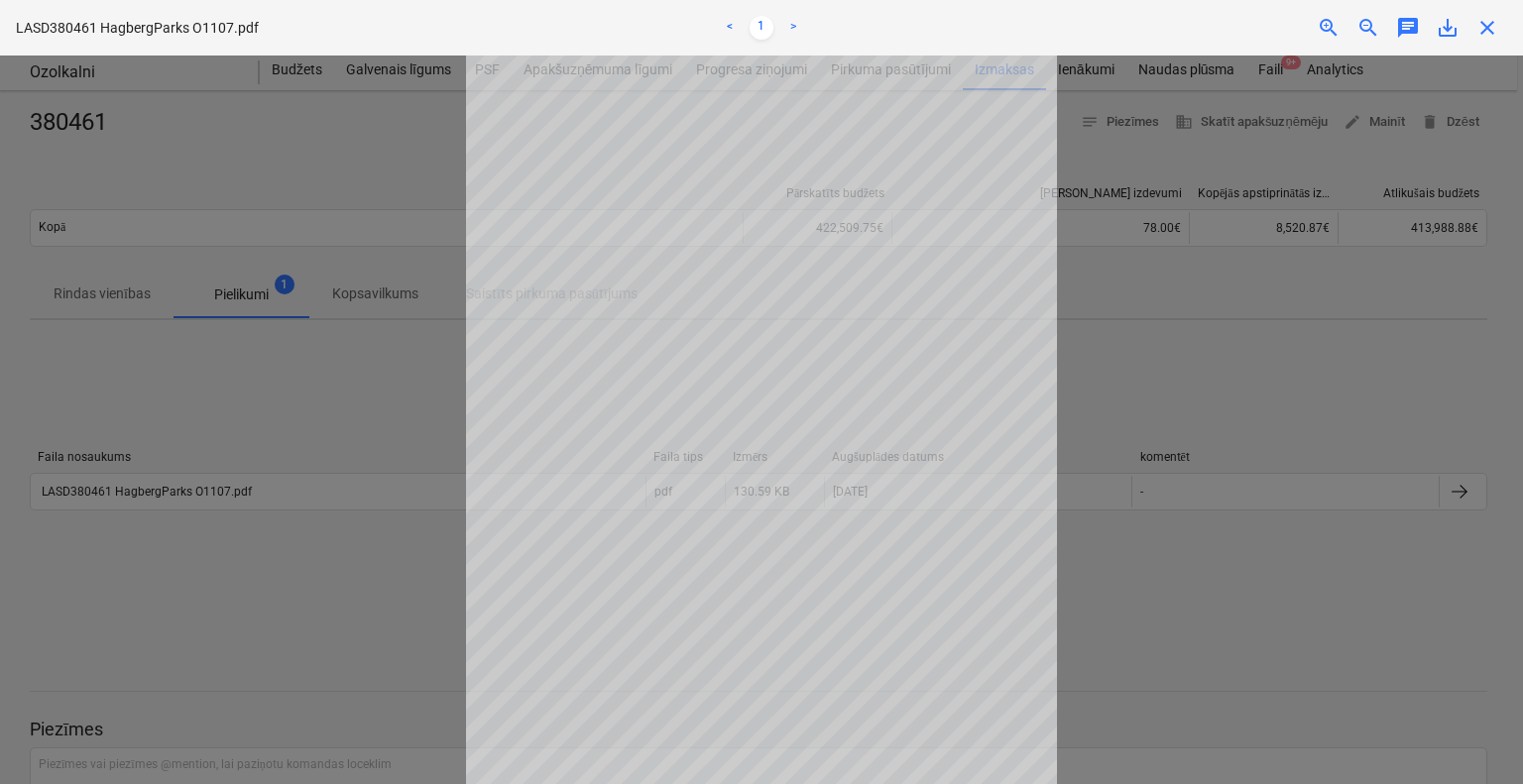 click at bounding box center (762, 419) 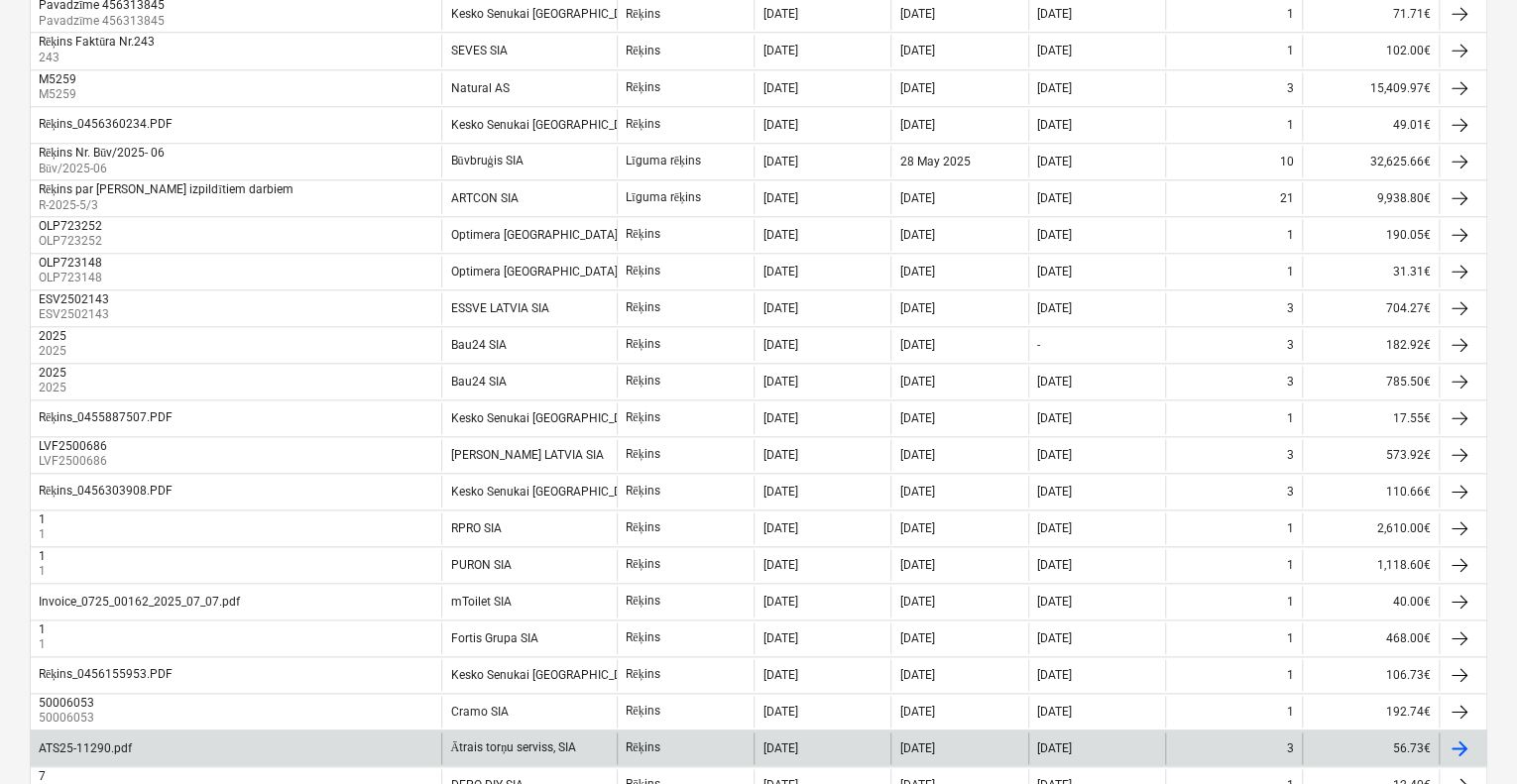 scroll, scrollTop: 930, scrollLeft: 0, axis: vertical 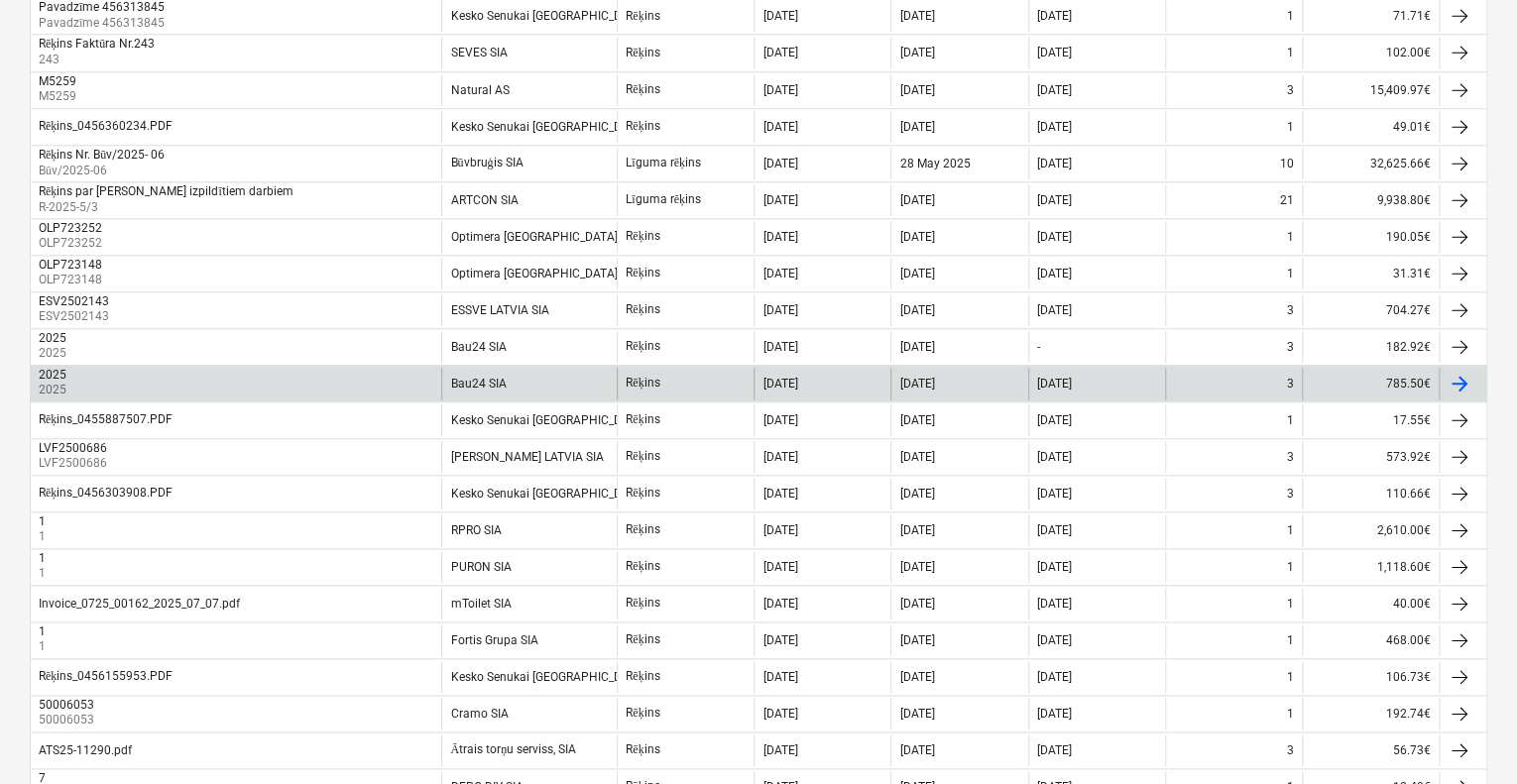 click on "Bau24 SIA" at bounding box center [528, 384] 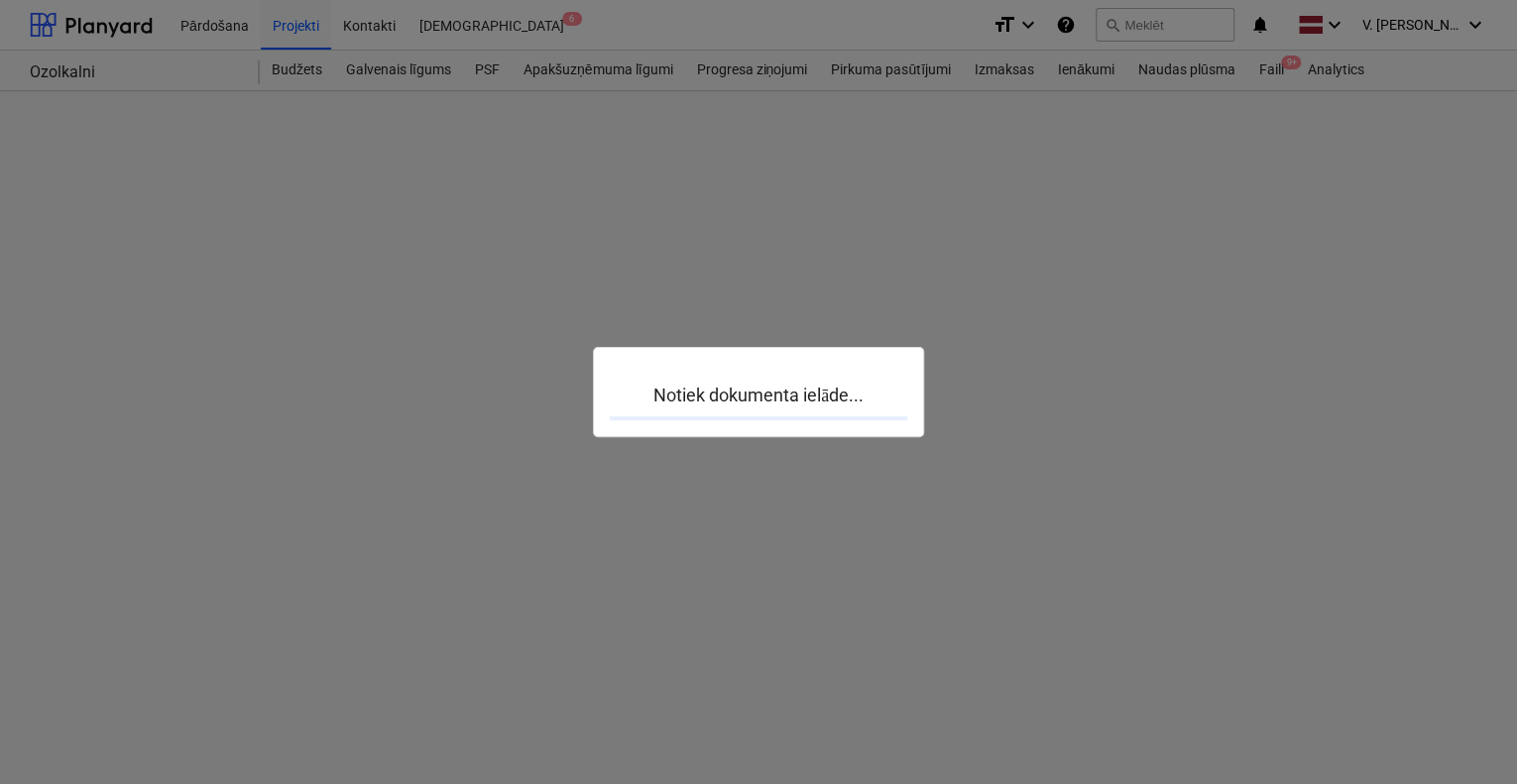 scroll, scrollTop: 0, scrollLeft: 0, axis: both 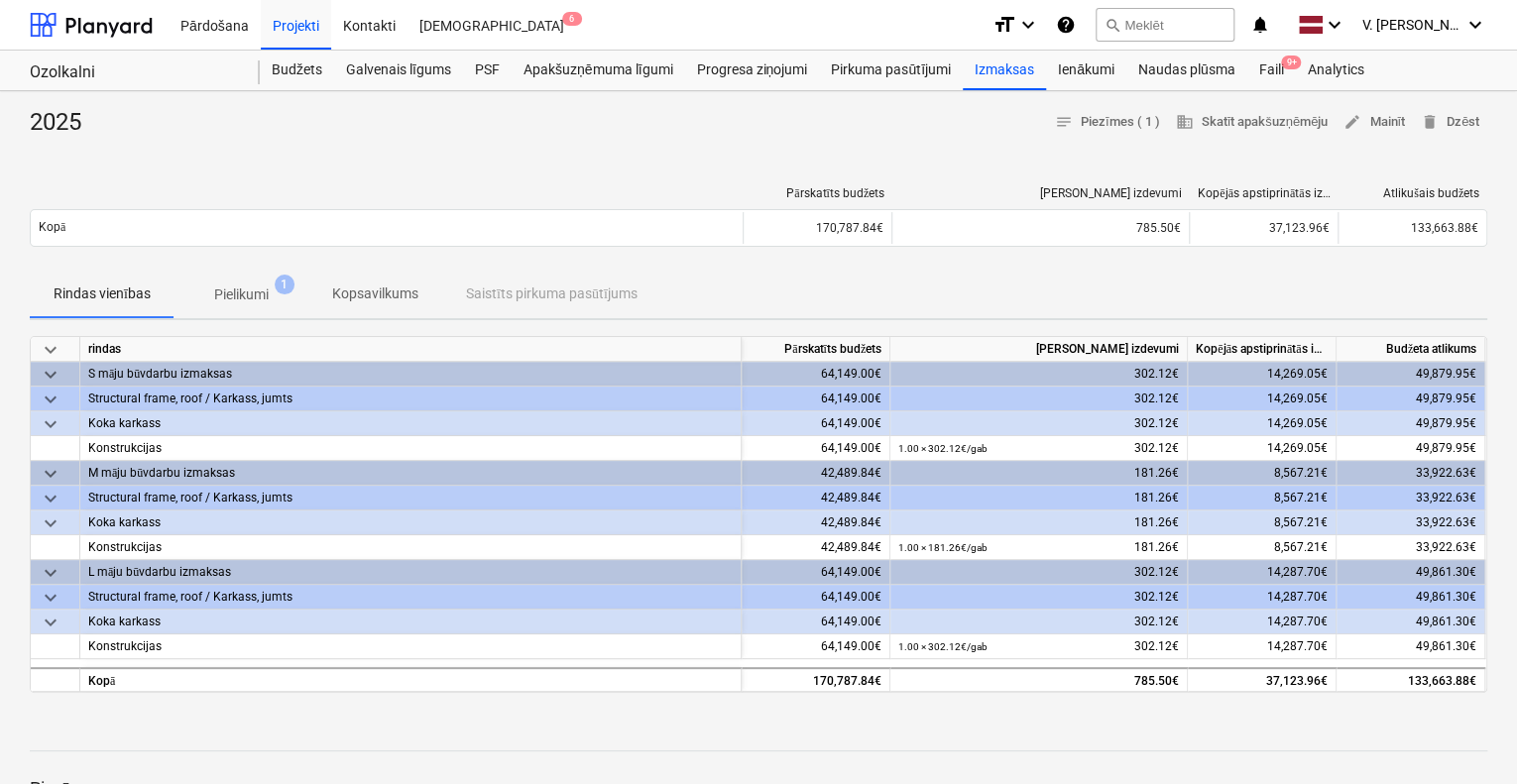 click on "Pielikumi" at bounding box center (241, 294) 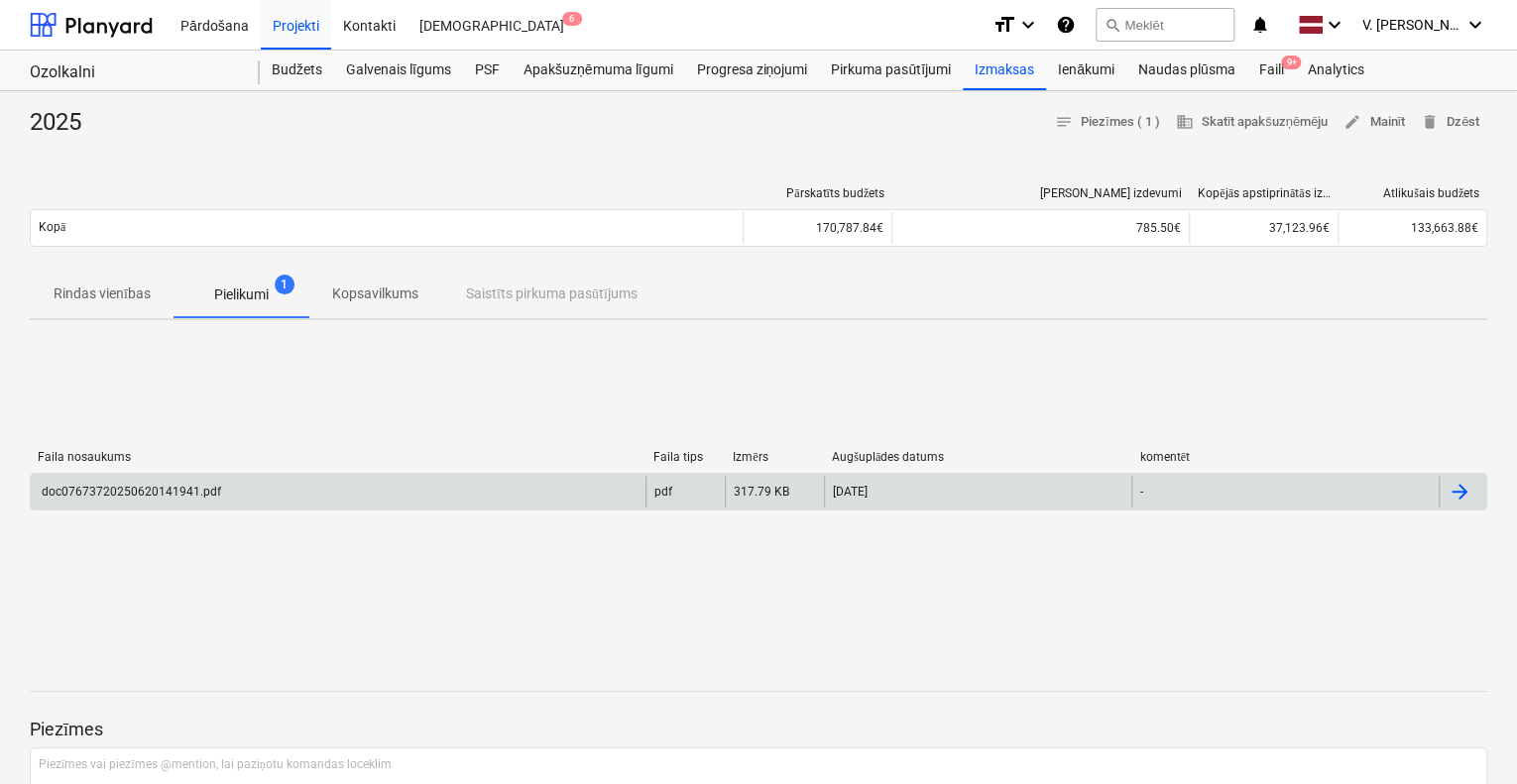 click on "doc07673720250620141941.pdf" at bounding box center (338, 492) 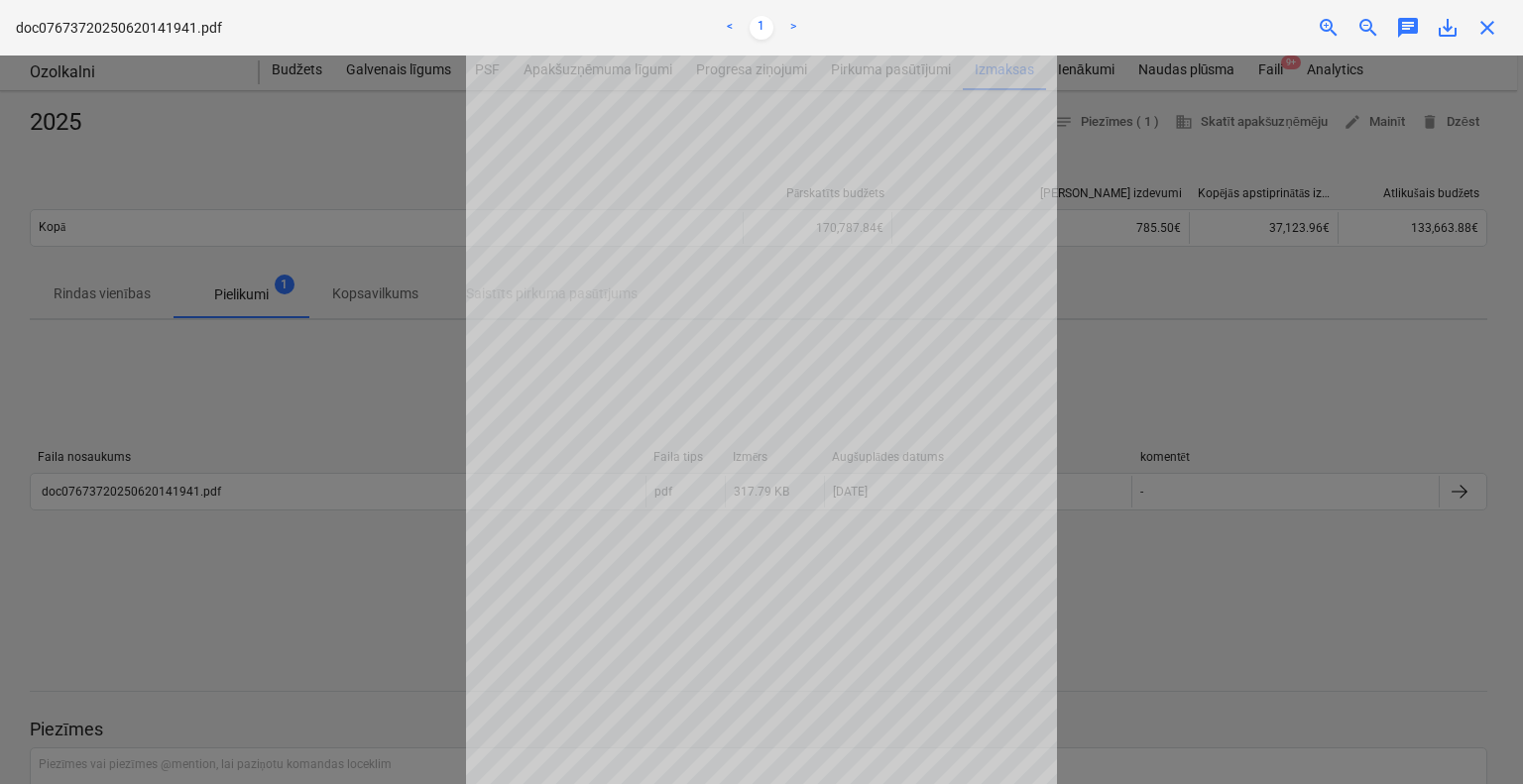click at bounding box center [762, 419] 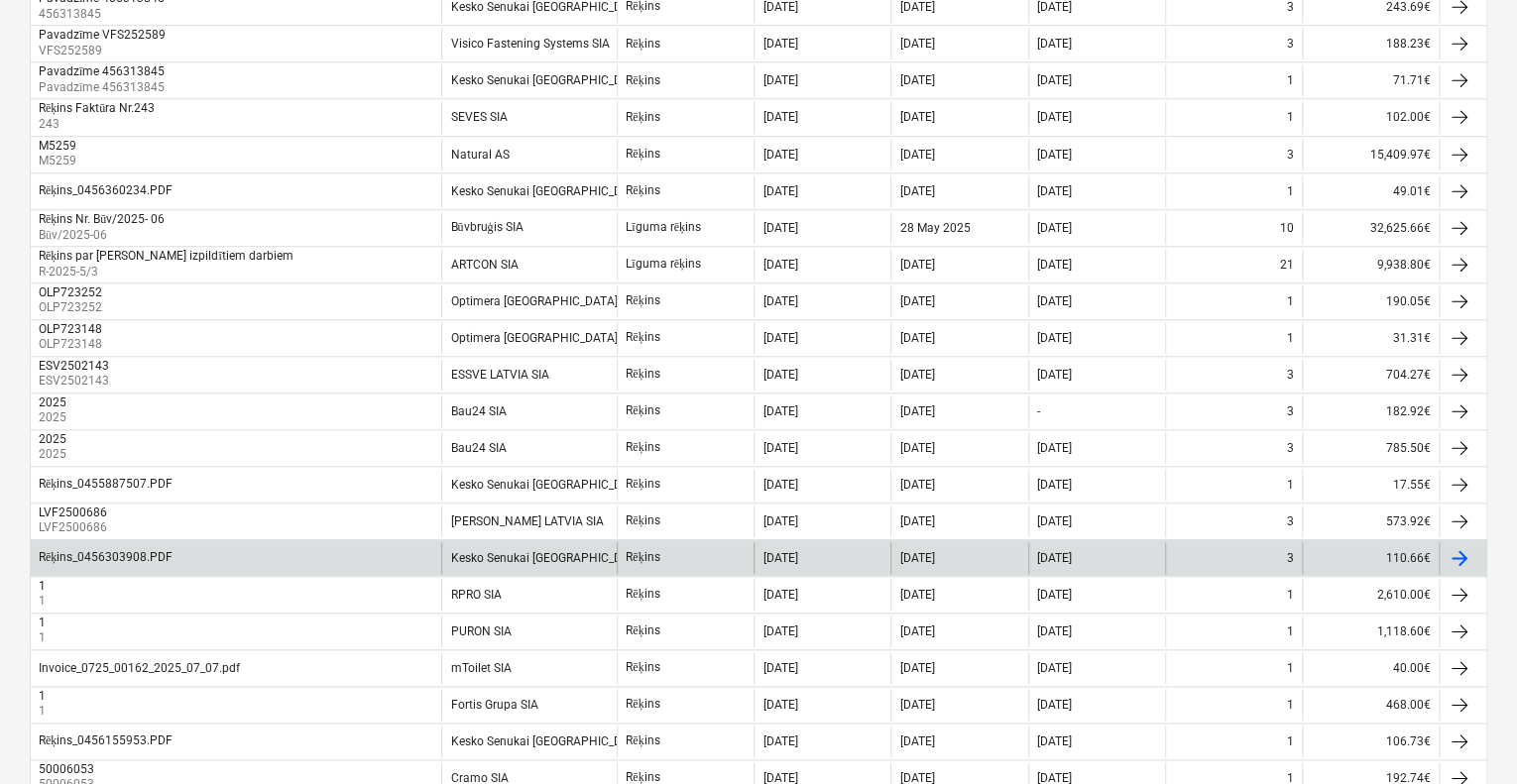 scroll, scrollTop: 831, scrollLeft: 0, axis: vertical 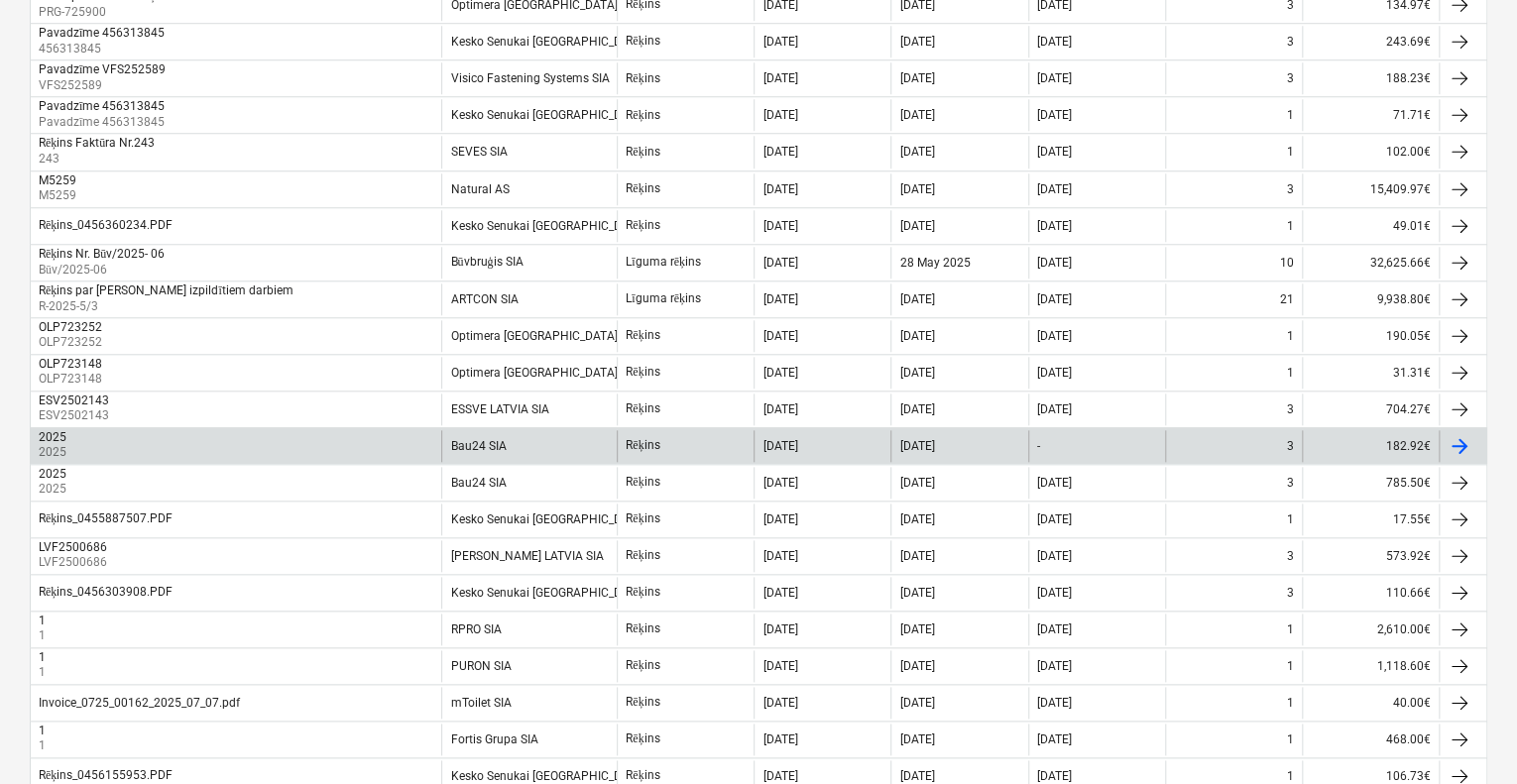 click on "Bau24 SIA" at bounding box center [528, 446] 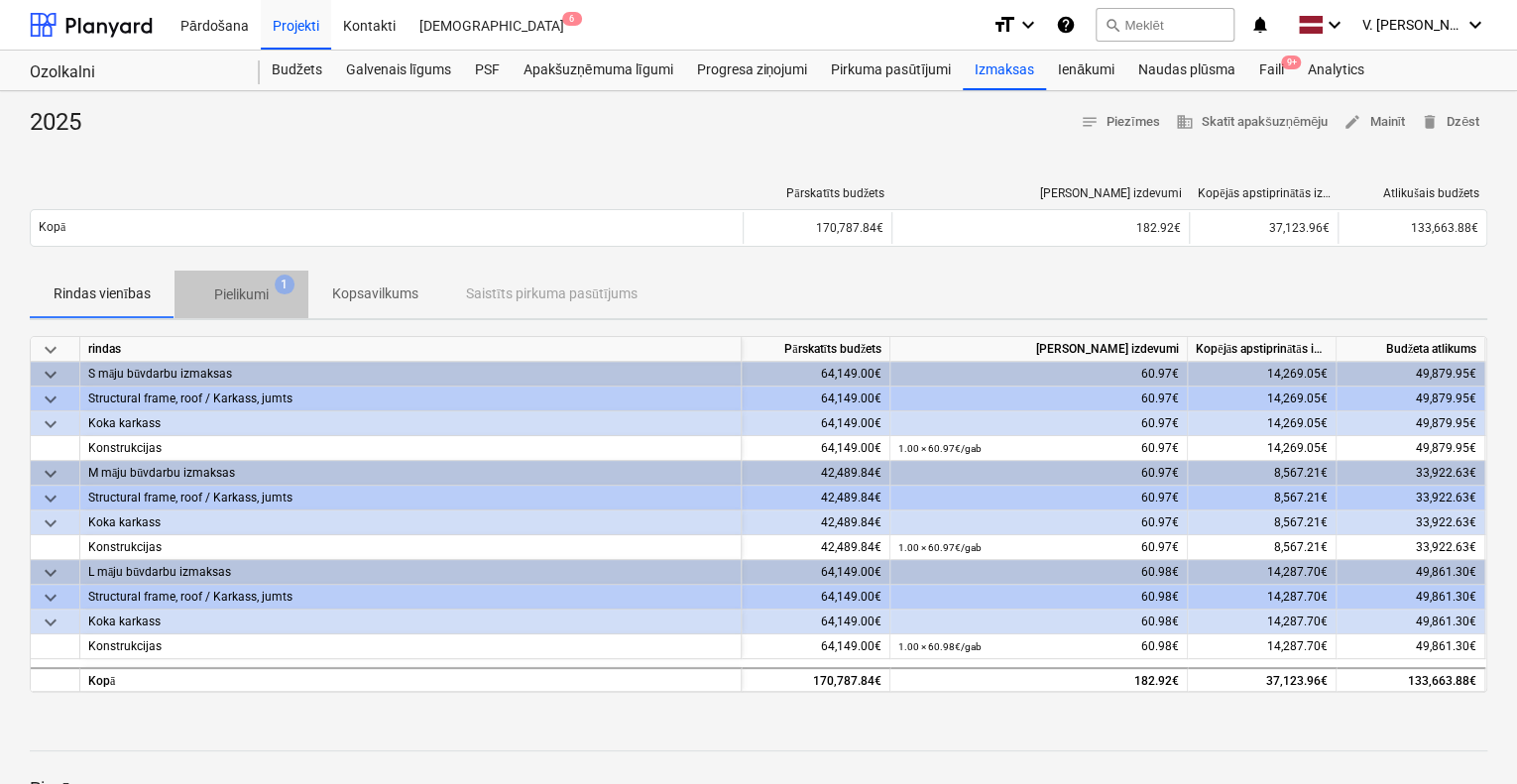 click on "Pielikumi 1" at bounding box center (241, 294) 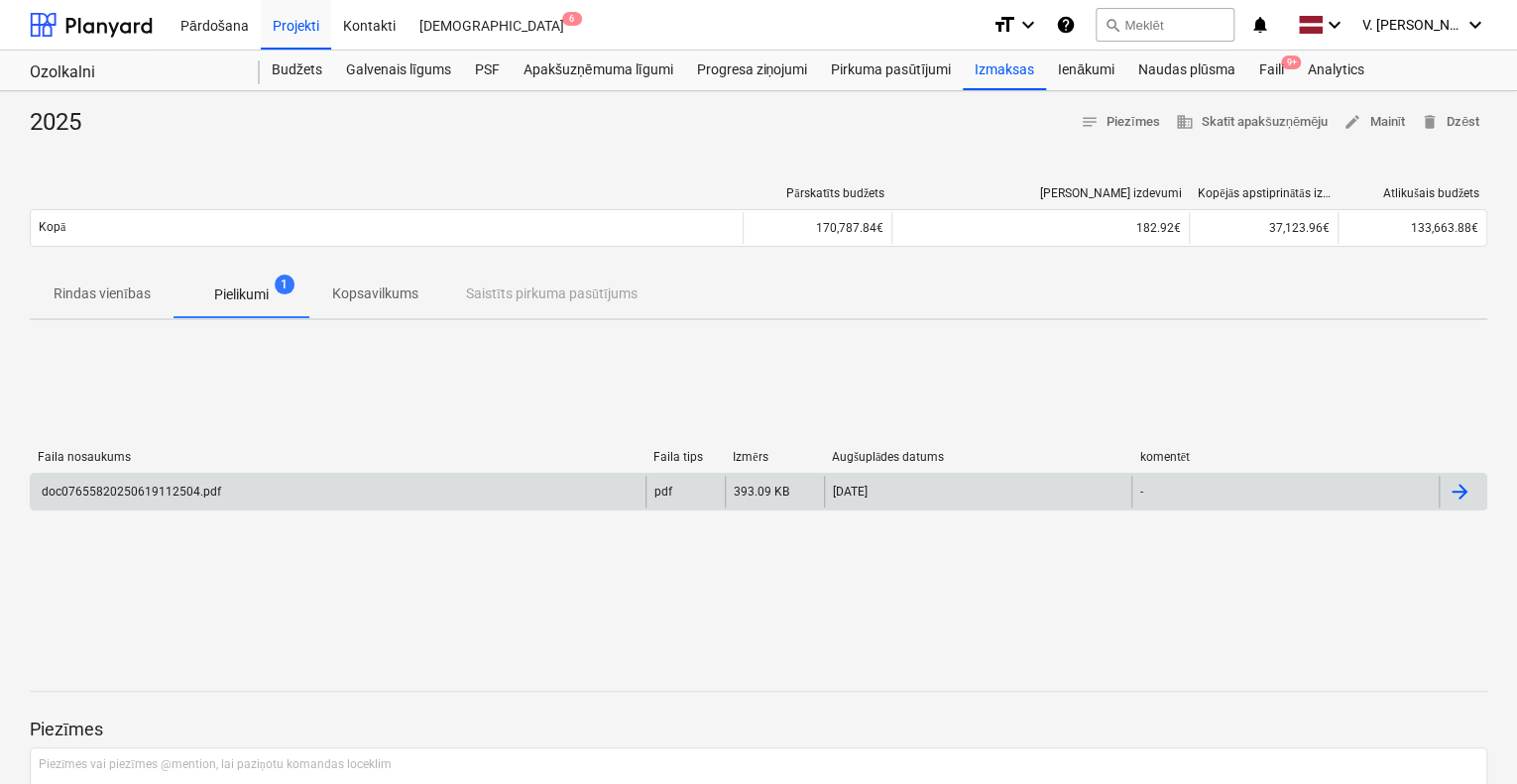 click on "doc07655820250619112504.pdf" at bounding box center [338, 492] 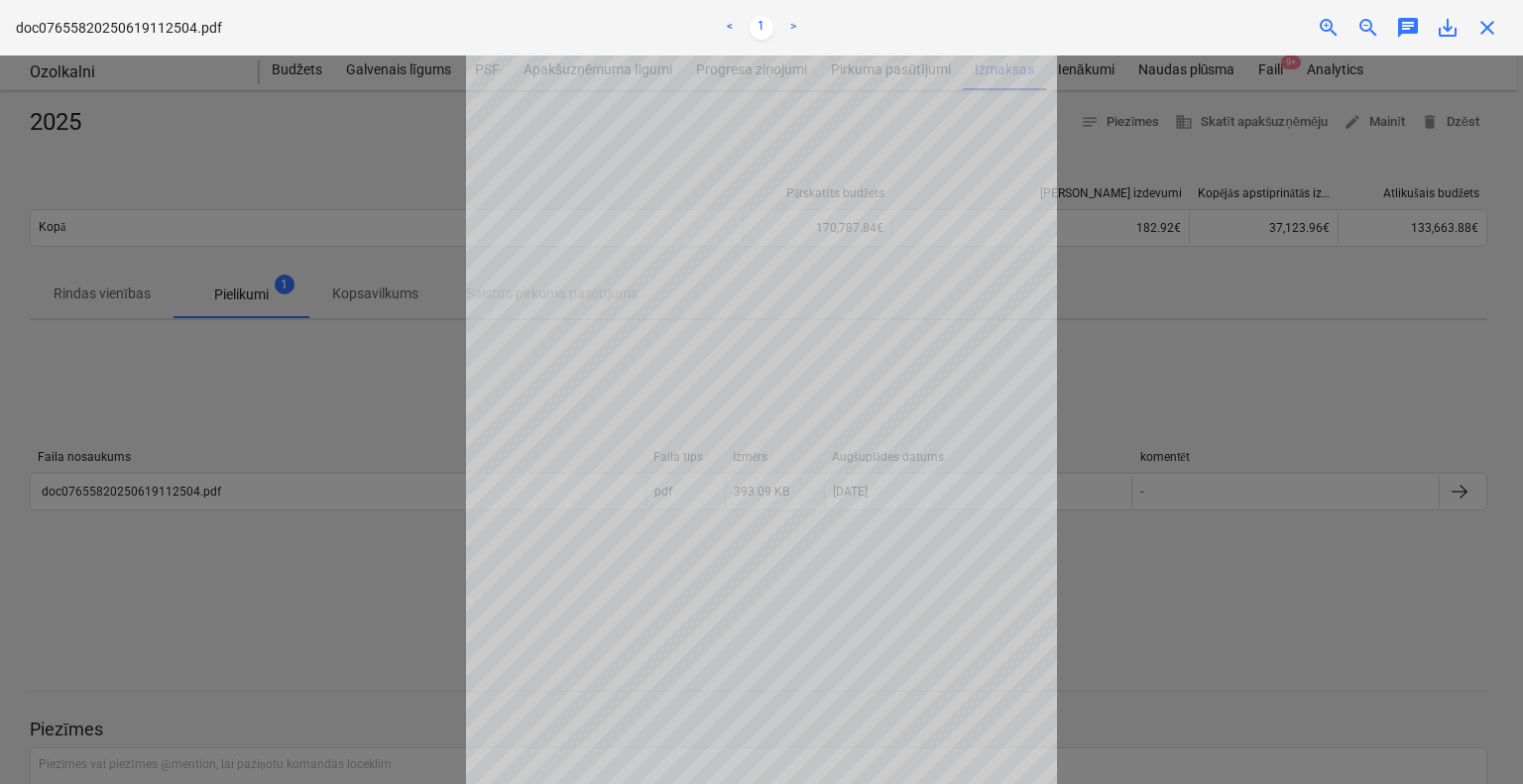 click at bounding box center (762, 419) 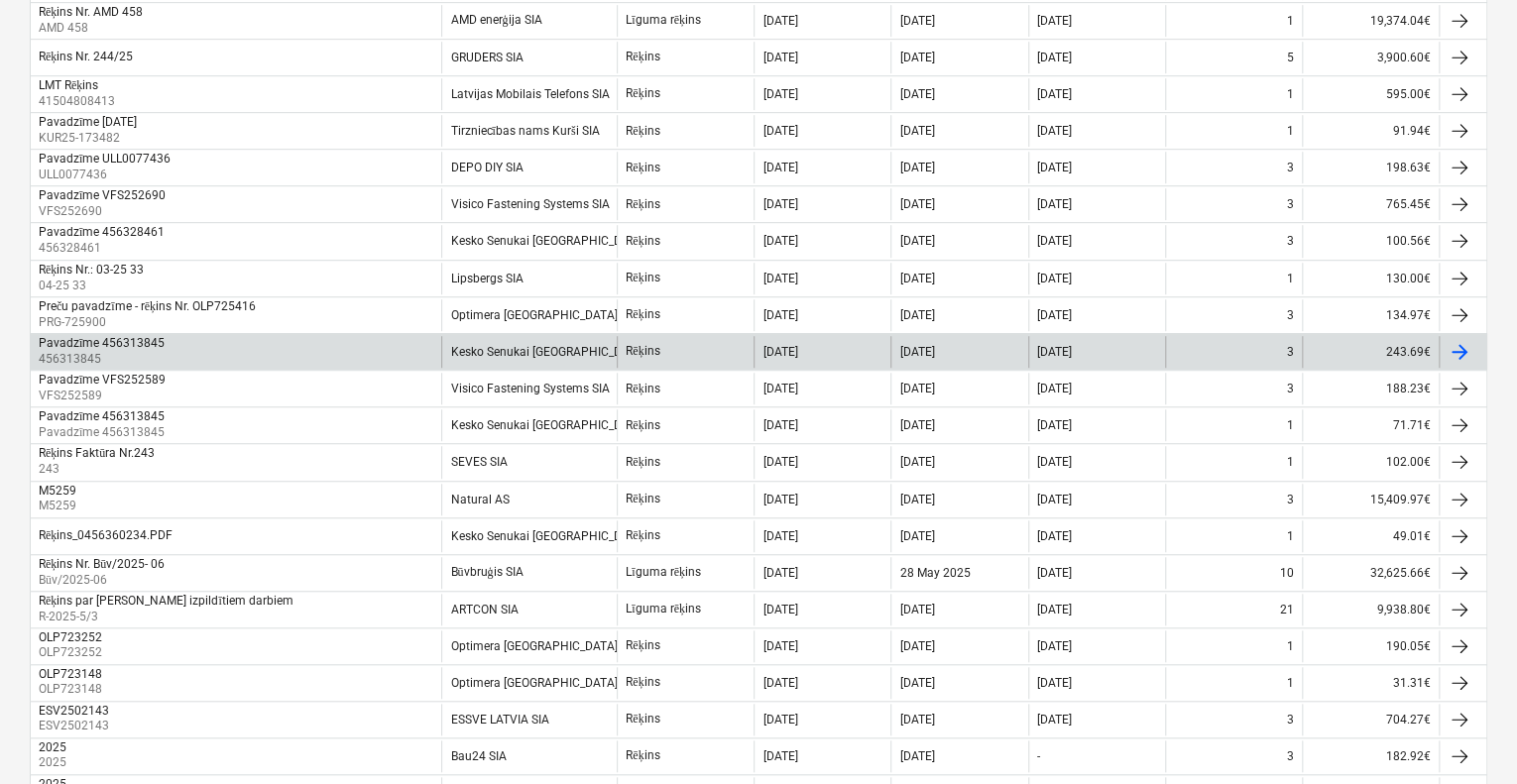 scroll, scrollTop: 533, scrollLeft: 0, axis: vertical 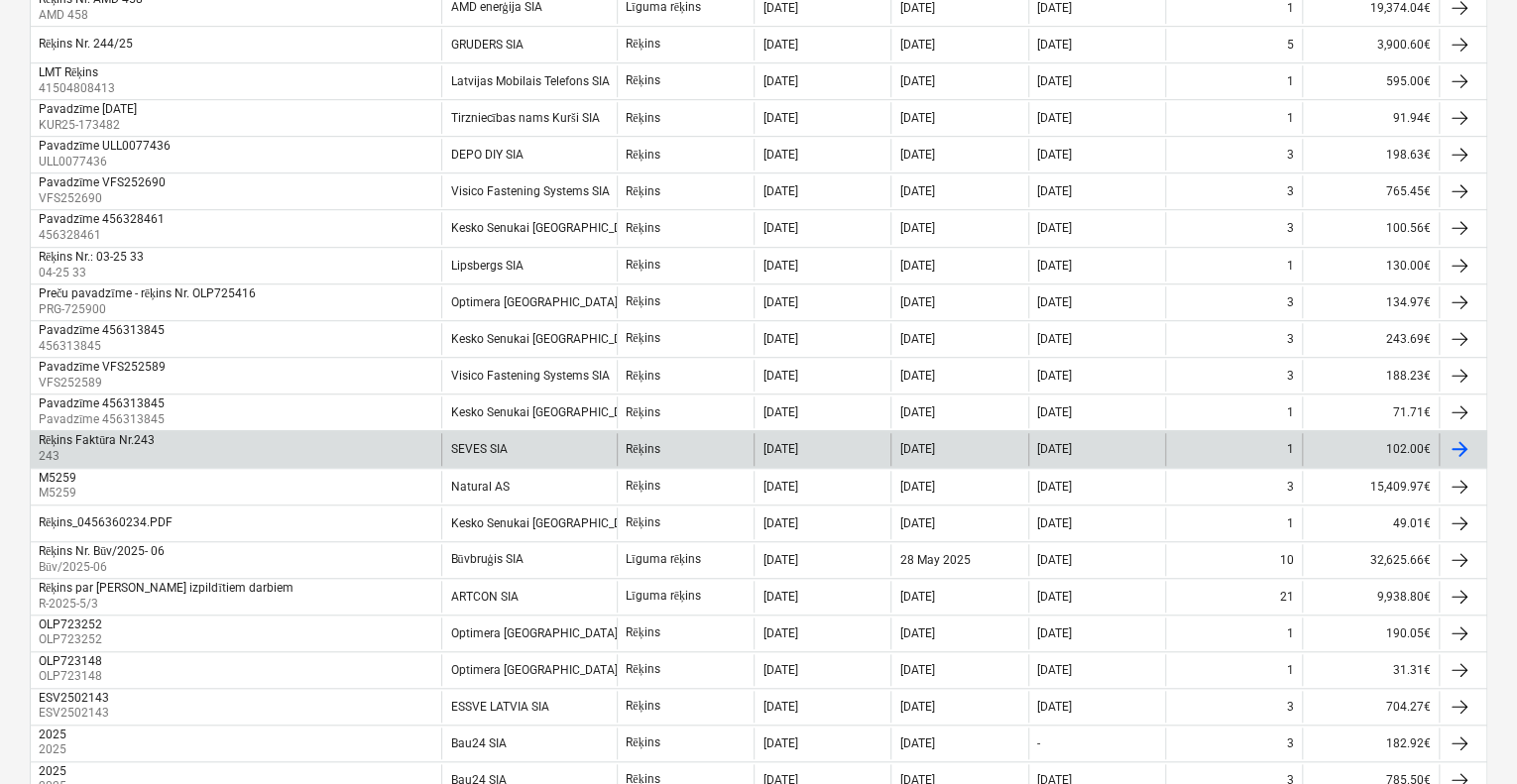 click on "SEVES SIA" at bounding box center (528, 449) 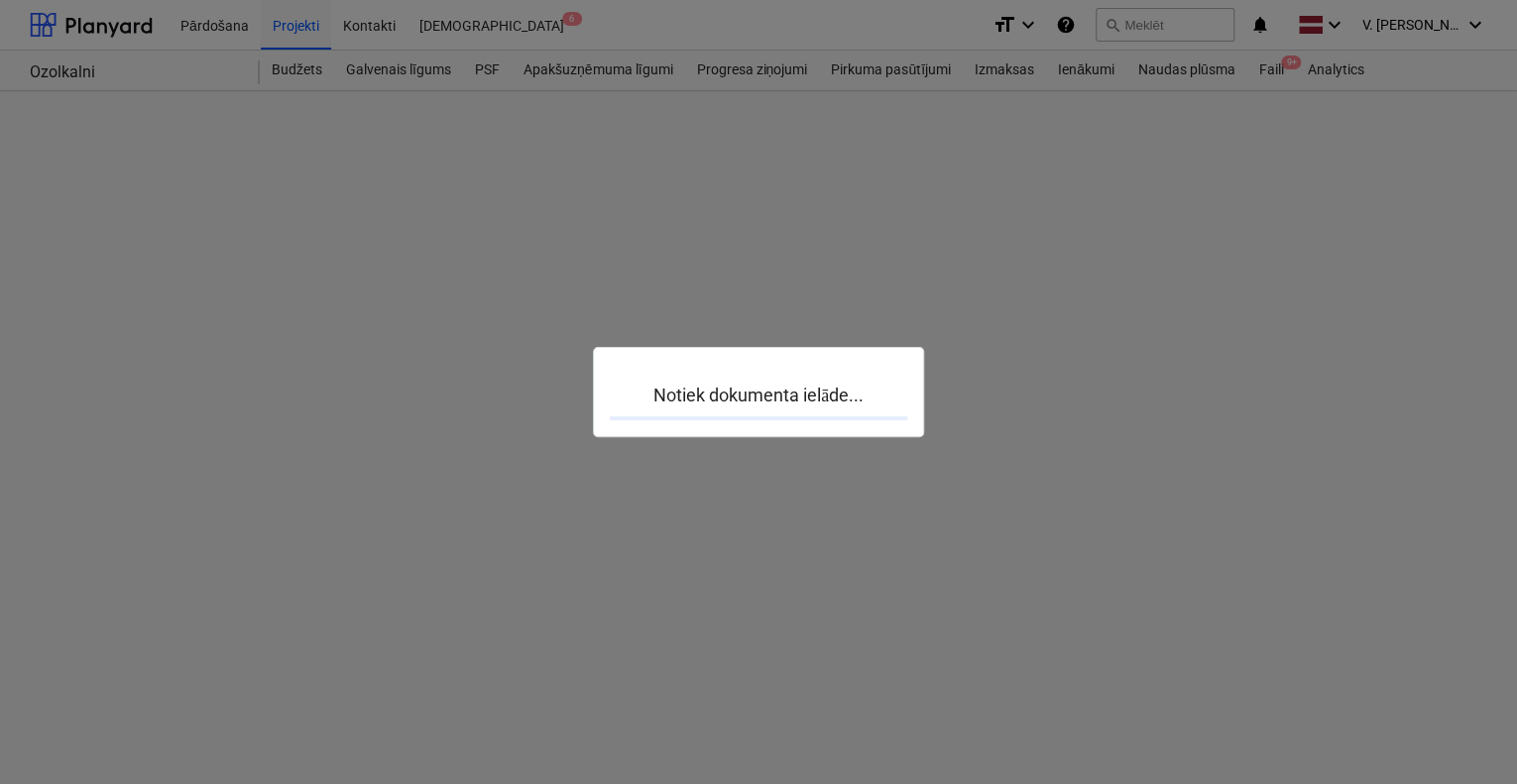 scroll, scrollTop: 0, scrollLeft: 0, axis: both 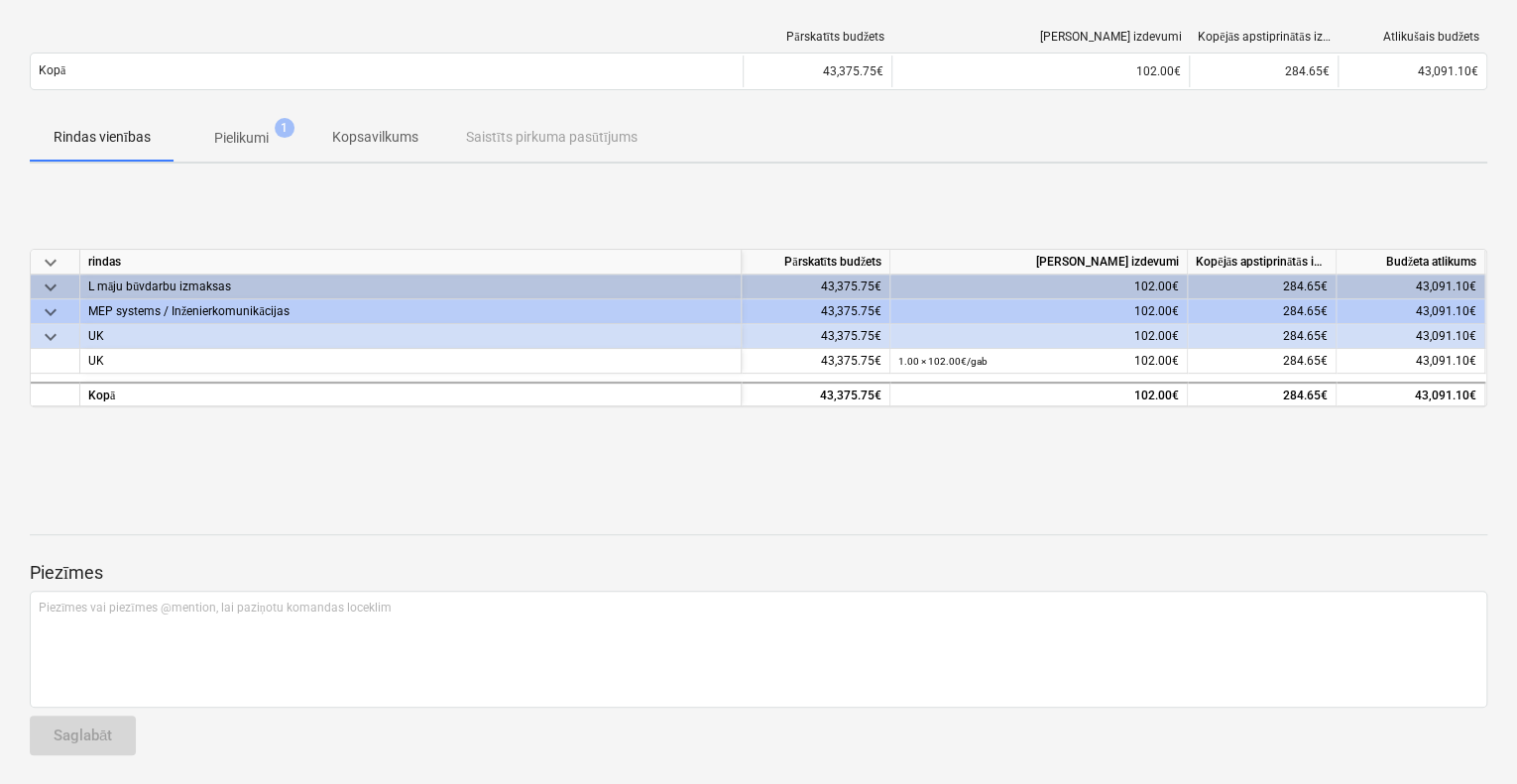click on "Pielikumi 1" at bounding box center (241, 138) 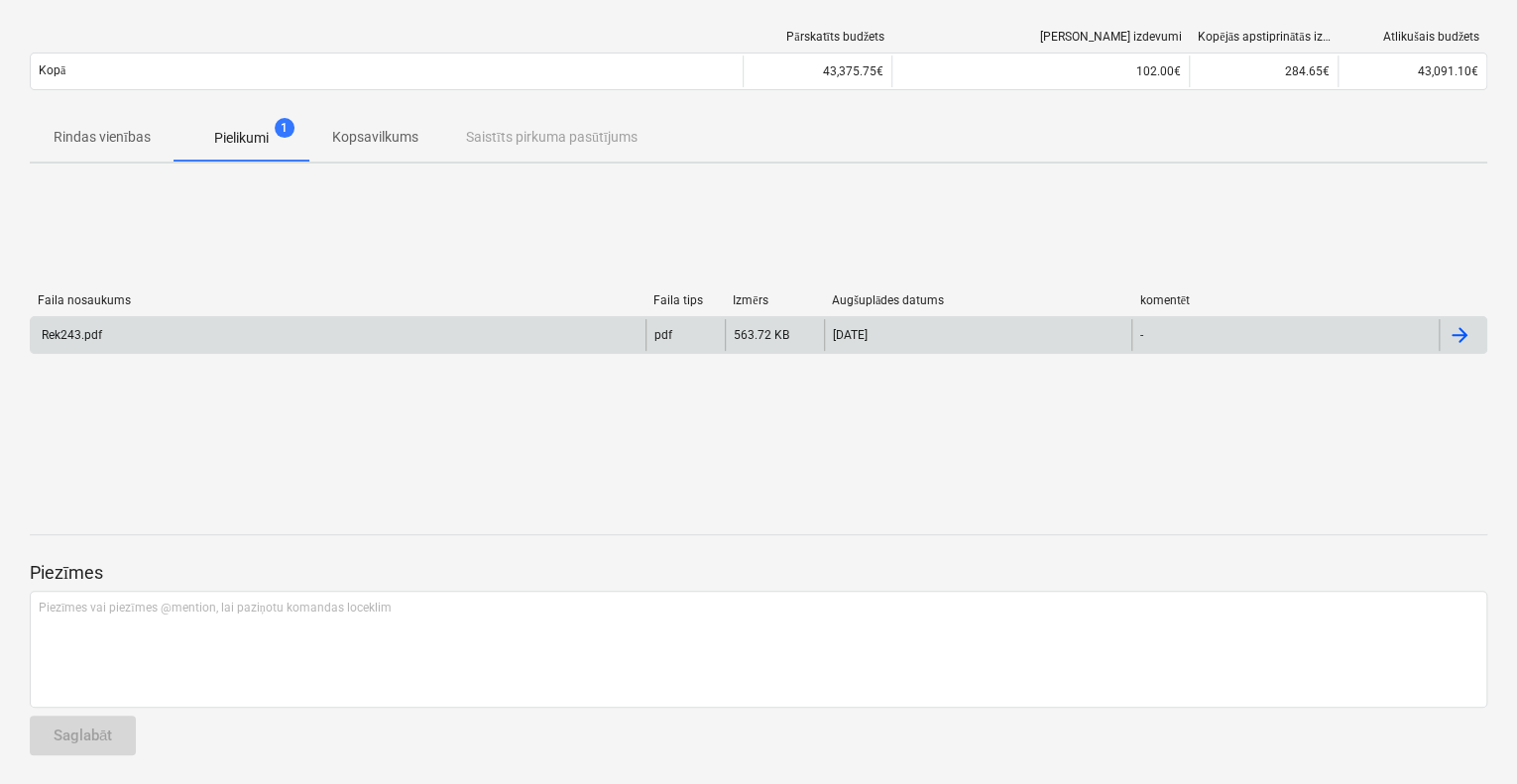 click on "Rek243.pdf" at bounding box center [338, 335] 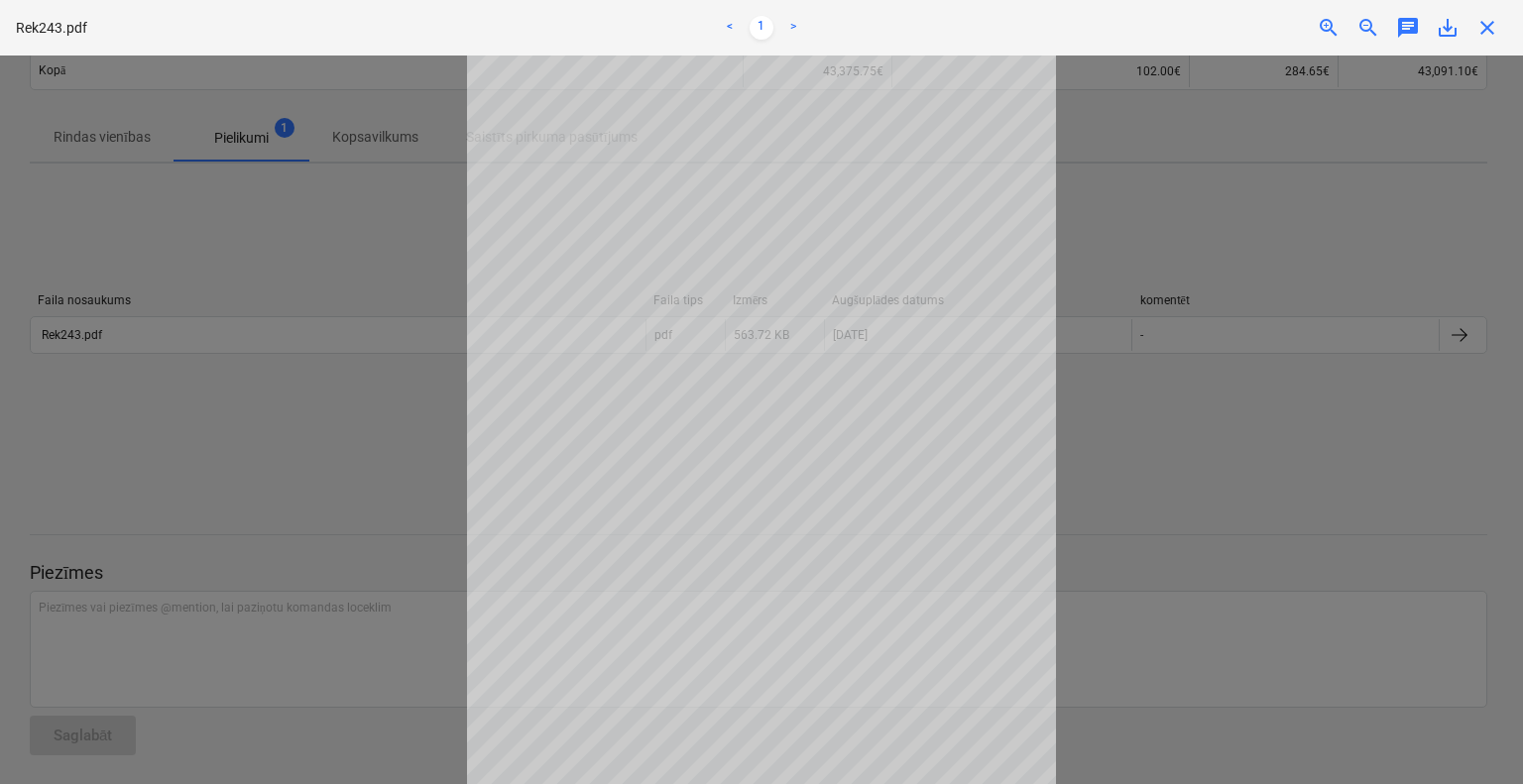 click at bounding box center [762, 419] 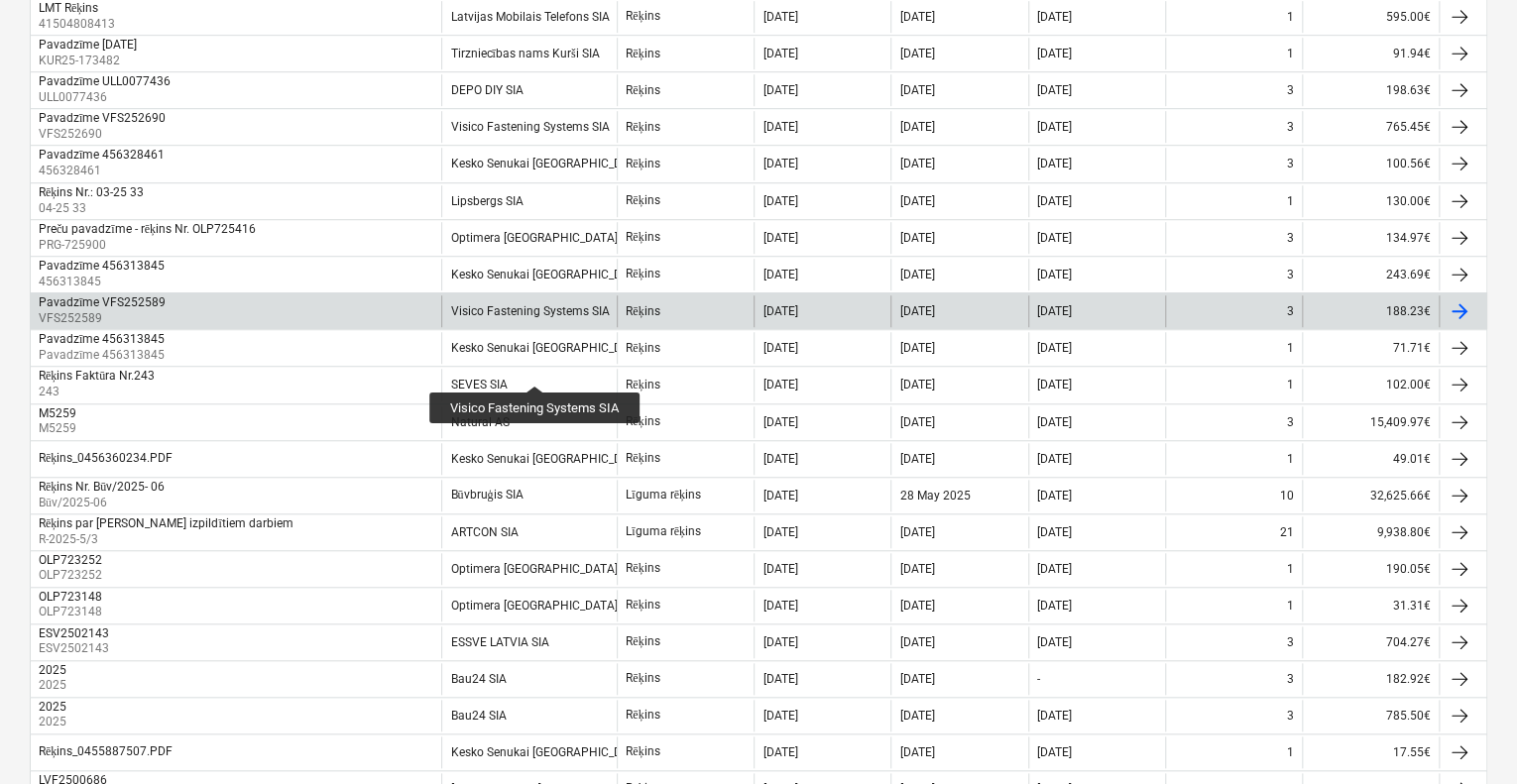 scroll, scrollTop: 632, scrollLeft: 0, axis: vertical 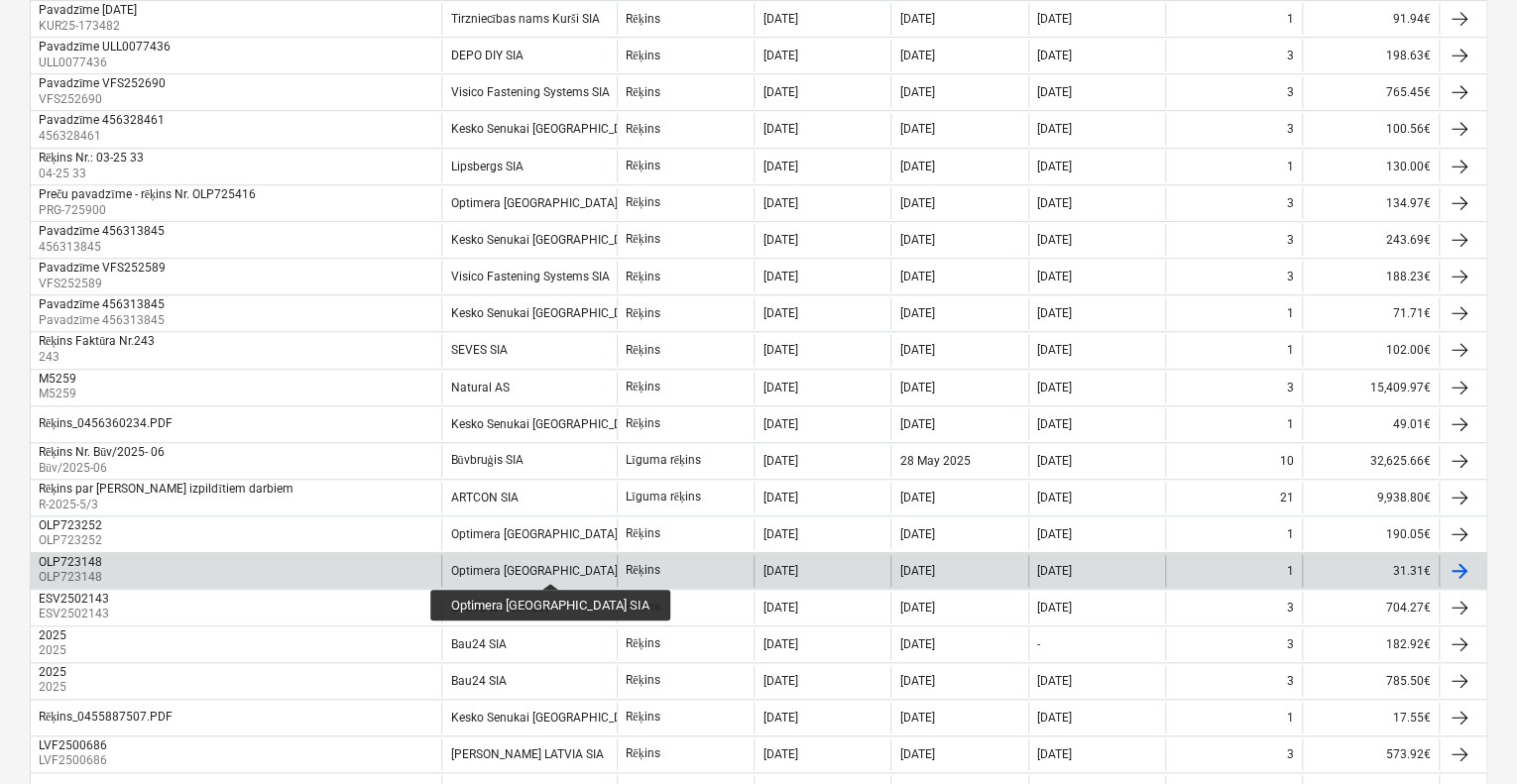click on "Optimera [GEOGRAPHIC_DATA] SIA" at bounding box center [543, 571] 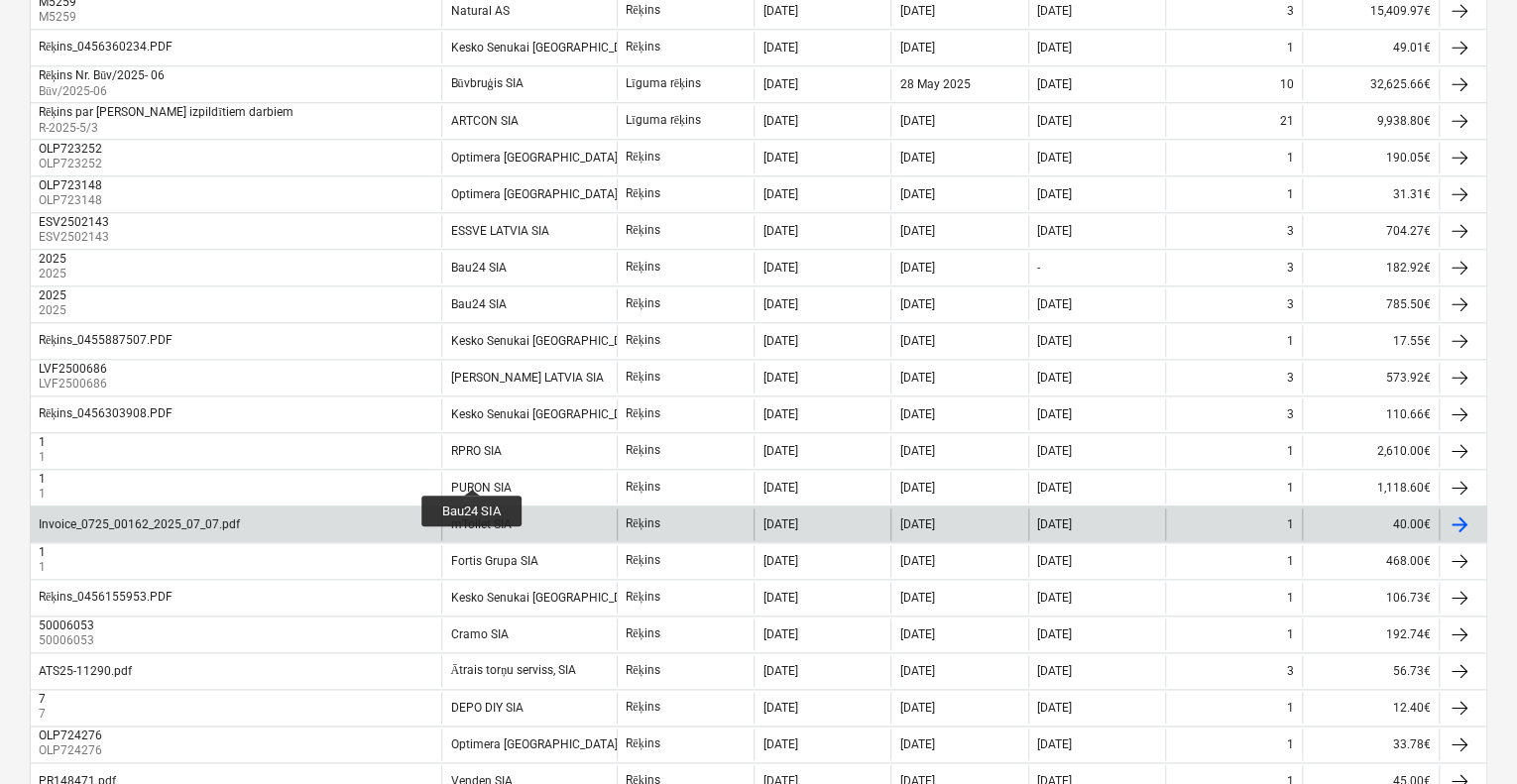 scroll, scrollTop: 1029, scrollLeft: 0, axis: vertical 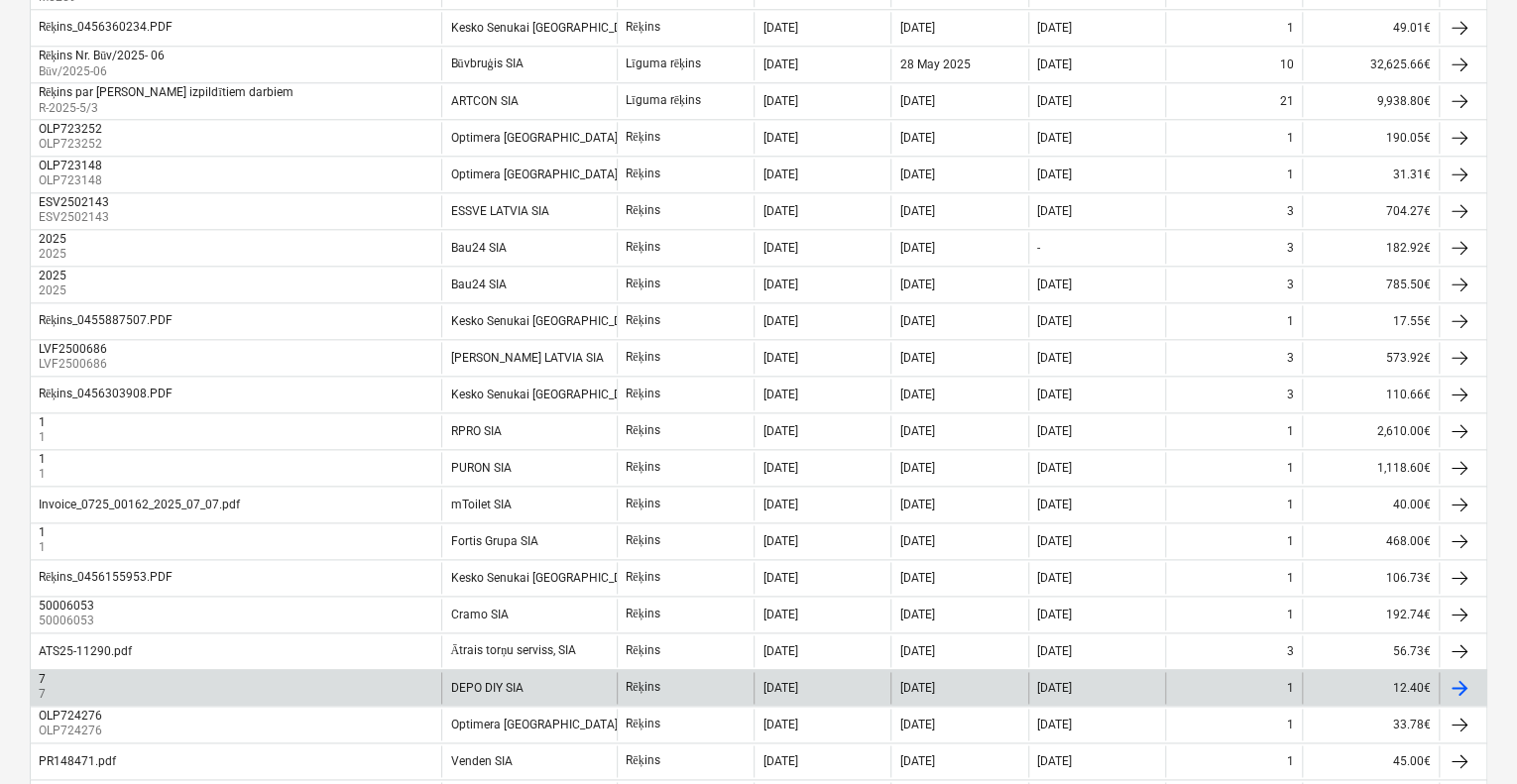 click on "7 7" at bounding box center (236, 688) 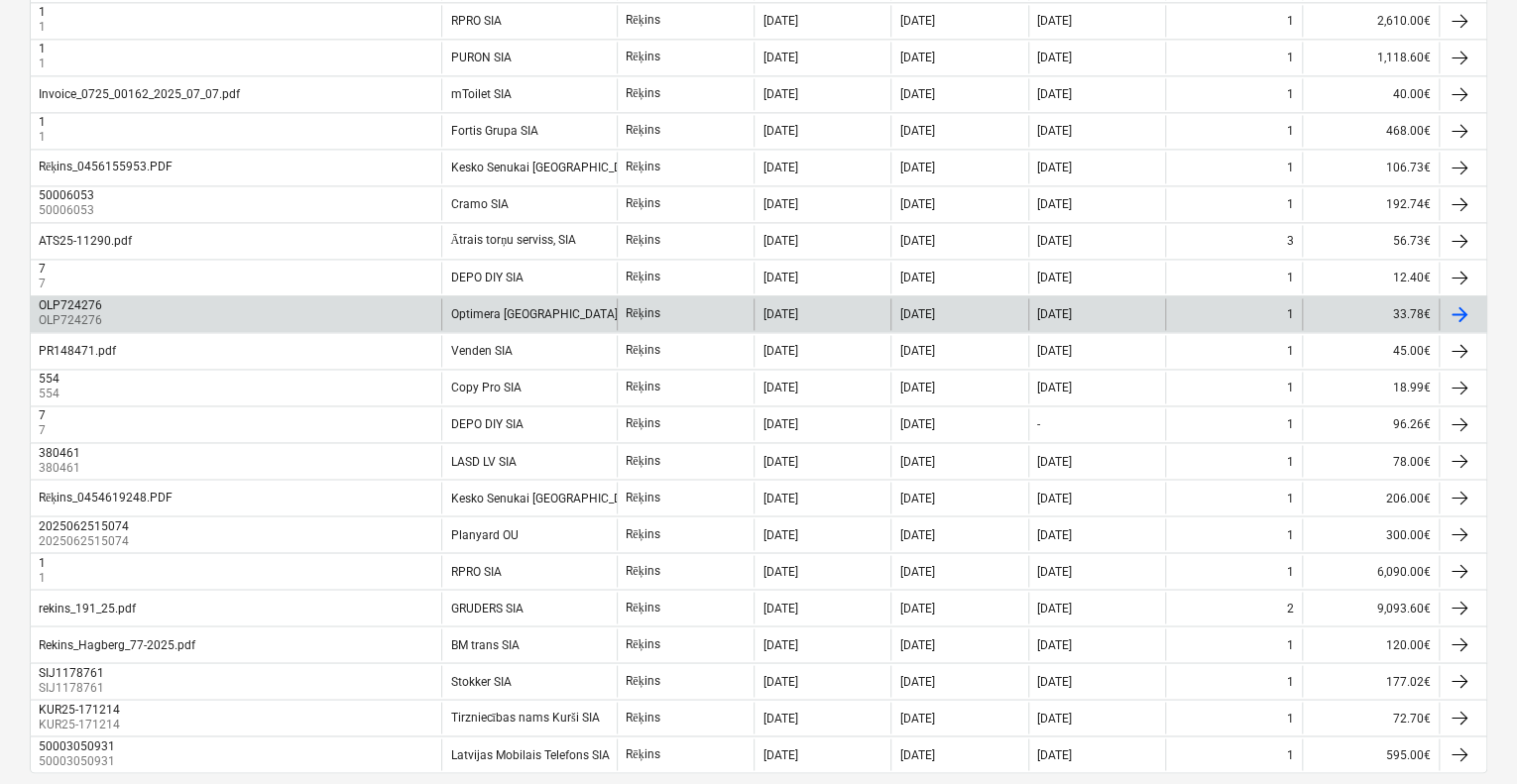 scroll, scrollTop: 1487, scrollLeft: 0, axis: vertical 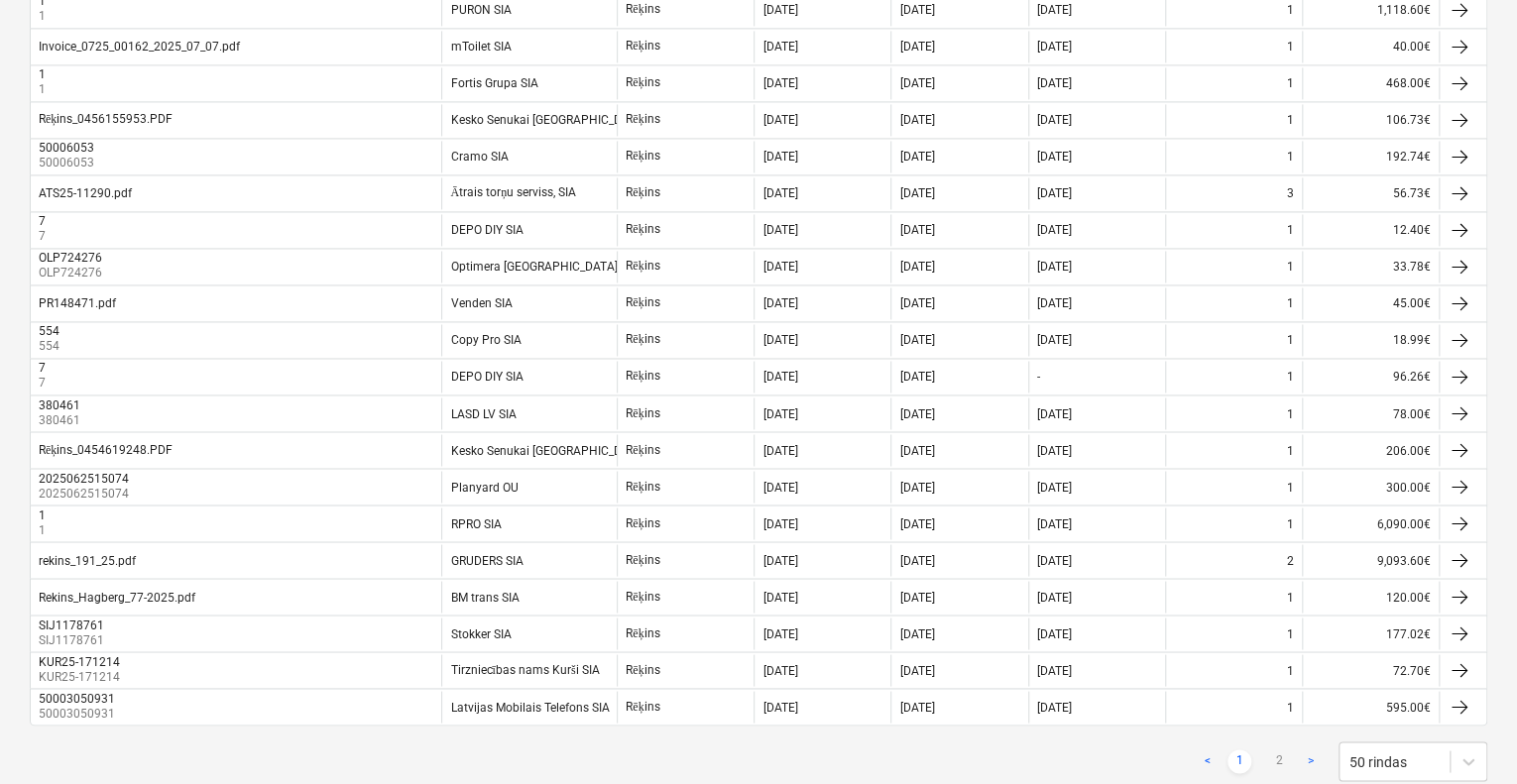 click on "2" at bounding box center [1279, 761] 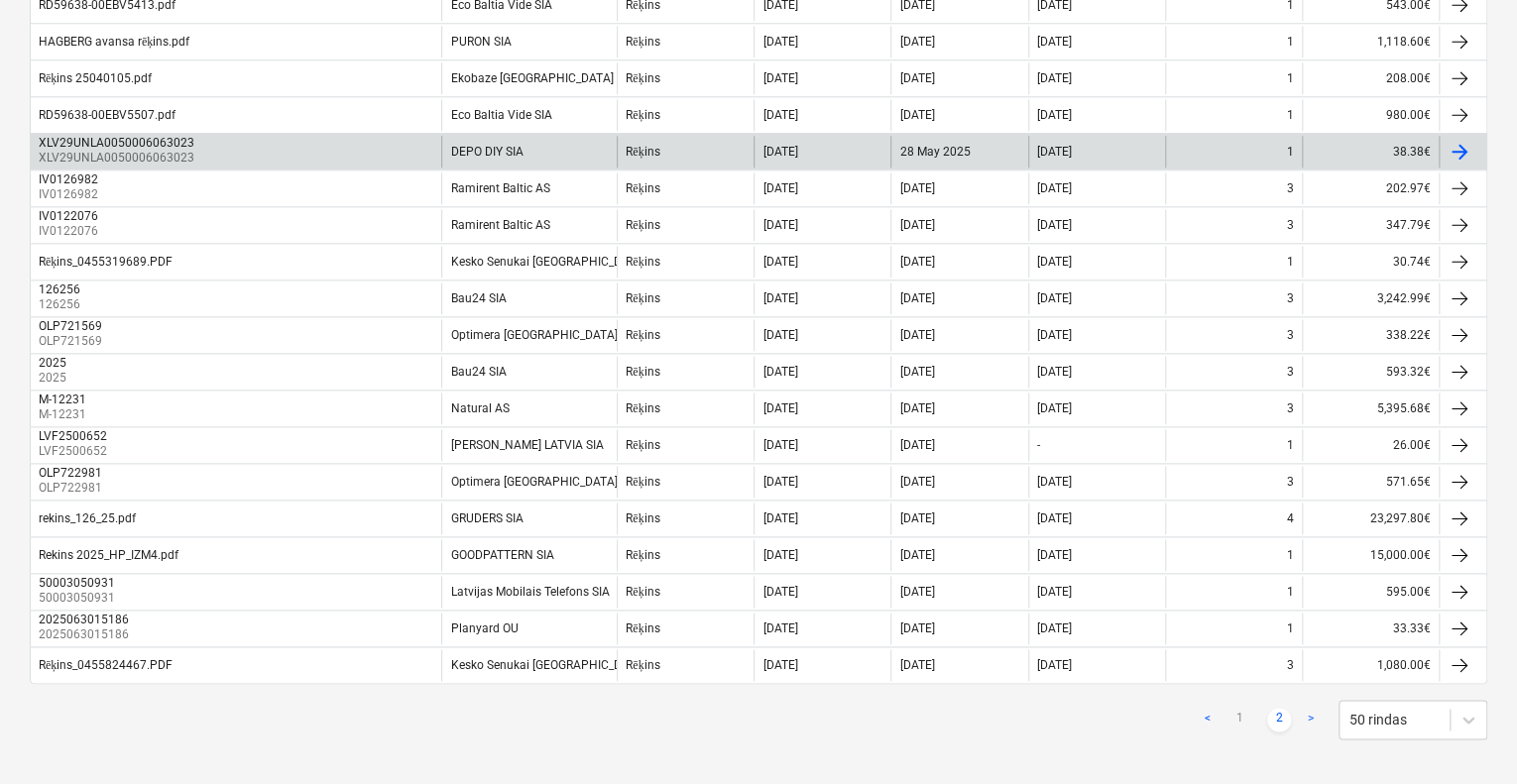 scroll, scrollTop: 1123, scrollLeft: 0, axis: vertical 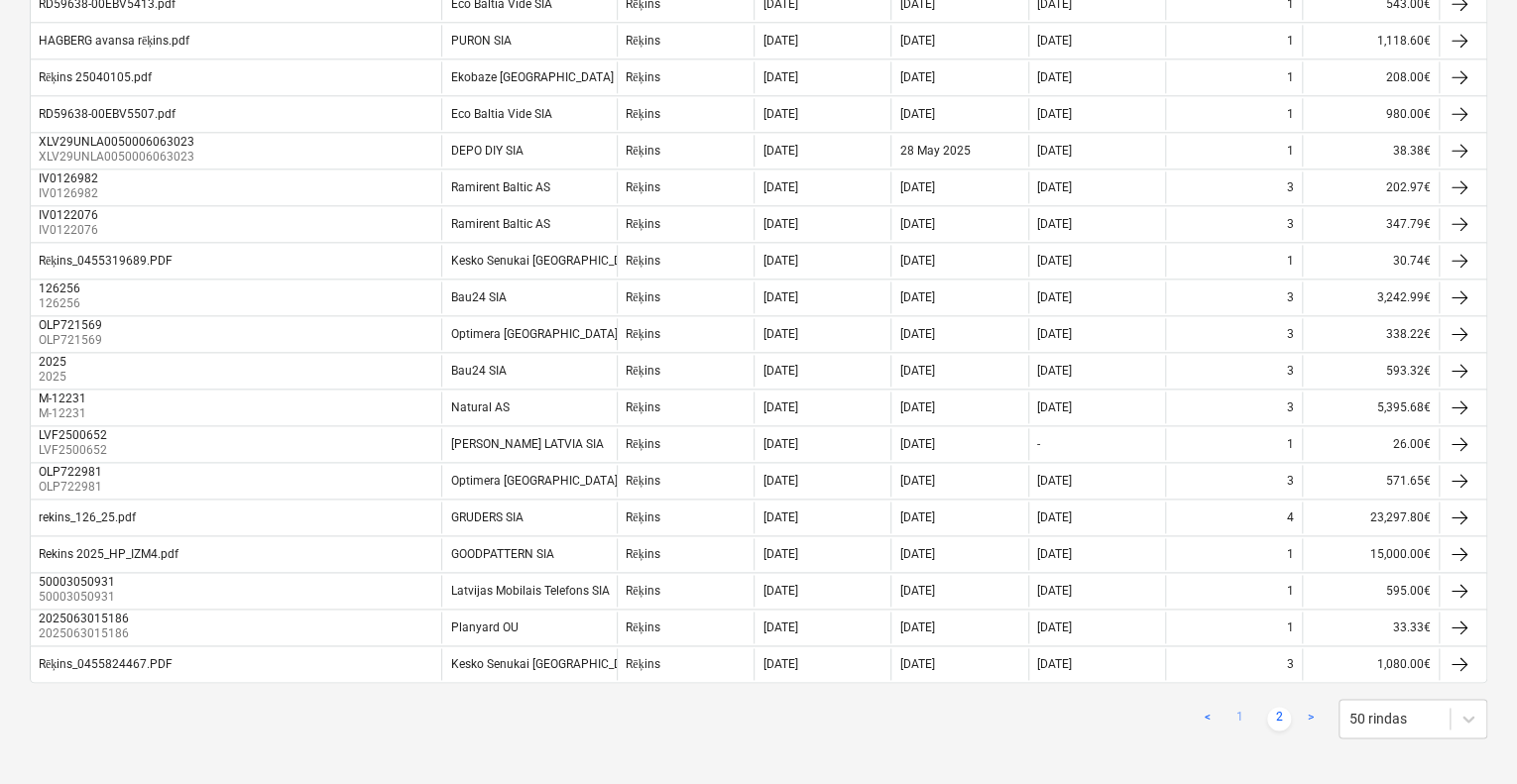 click on "1" at bounding box center (1239, 719) 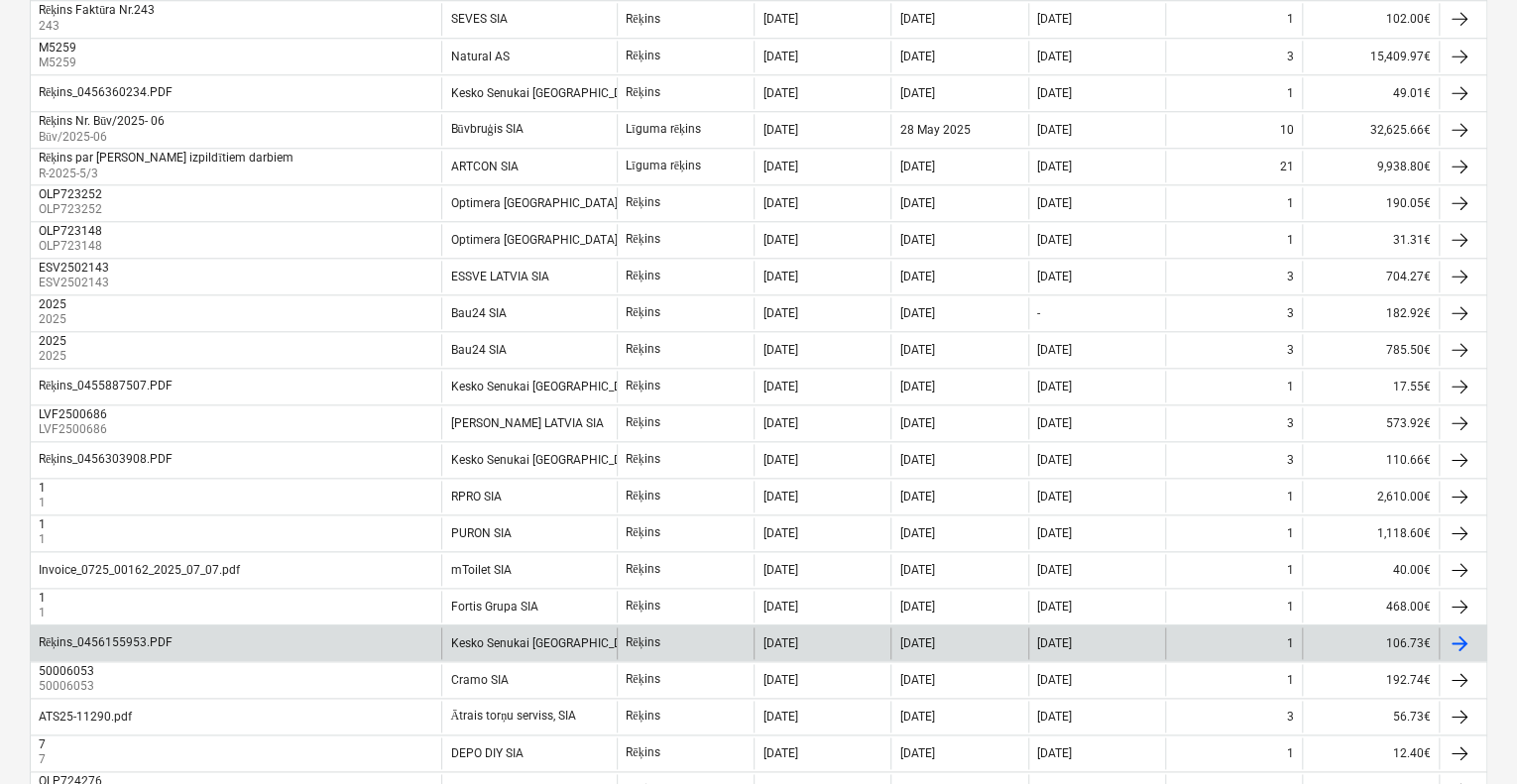 scroll, scrollTop: 916, scrollLeft: 0, axis: vertical 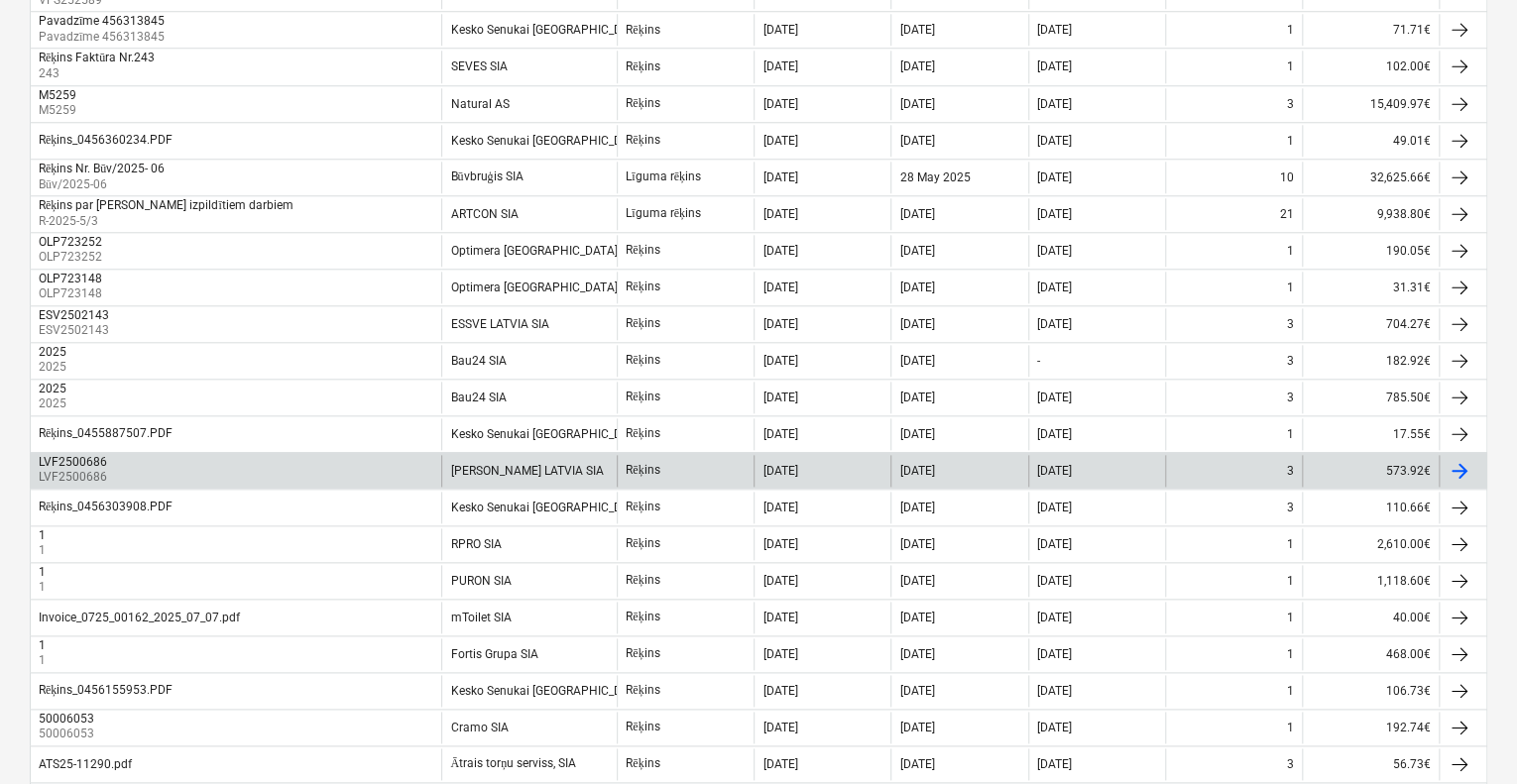 click on "LVF2500686 LVF2500686" at bounding box center (236, 471) 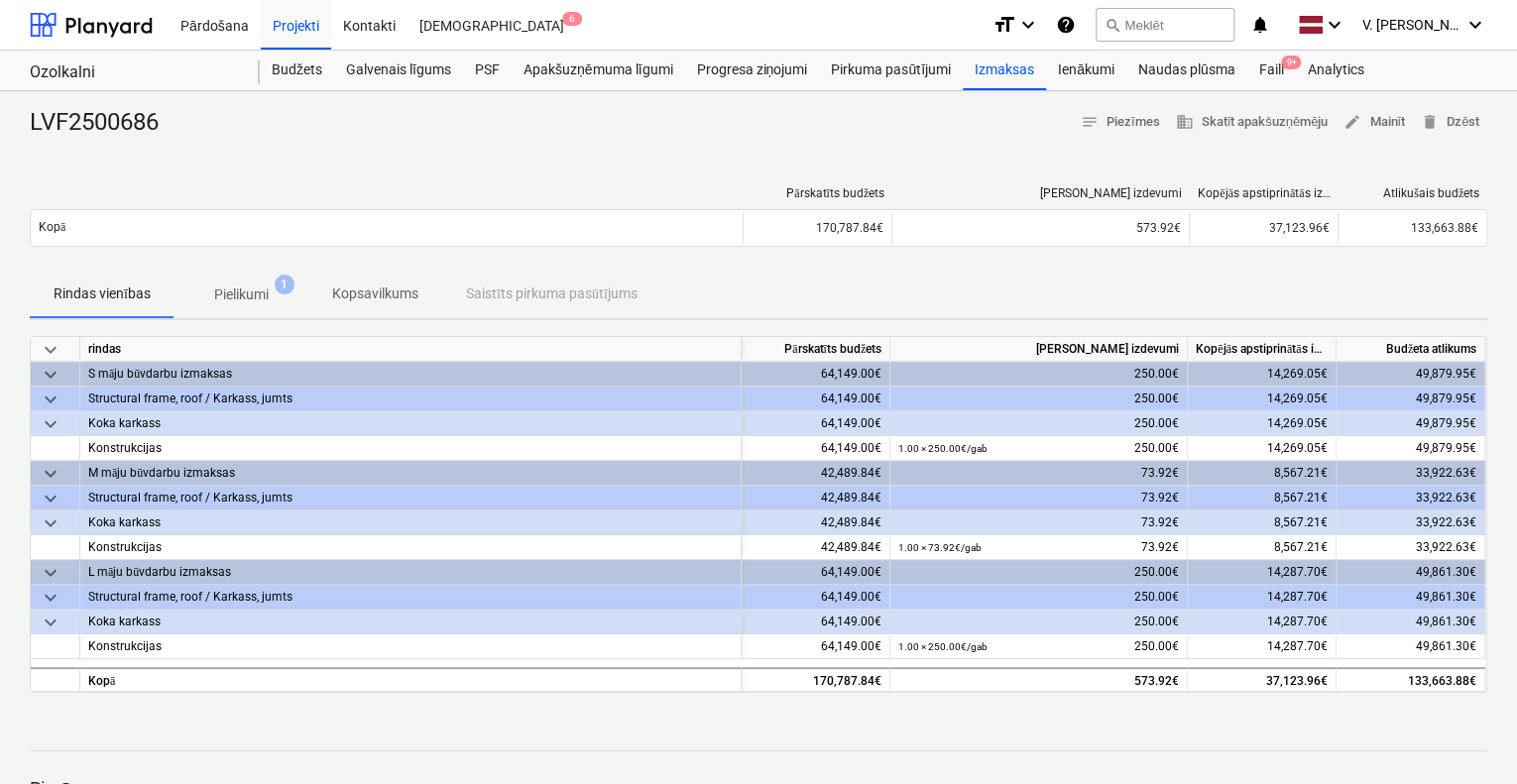click on "Pielikumi" at bounding box center (241, 294) 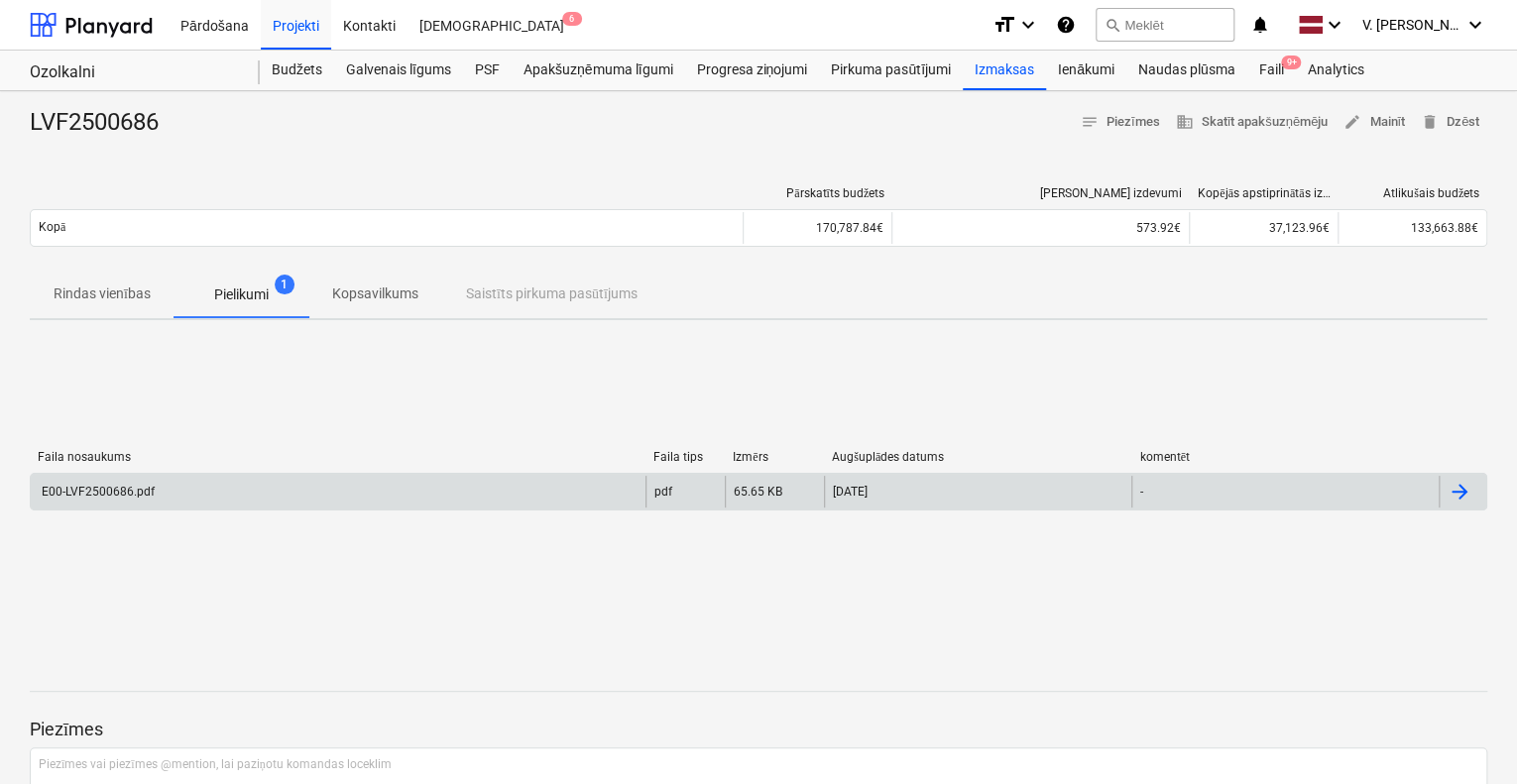 click on "E00-LVF2500686.pdf" at bounding box center (338, 492) 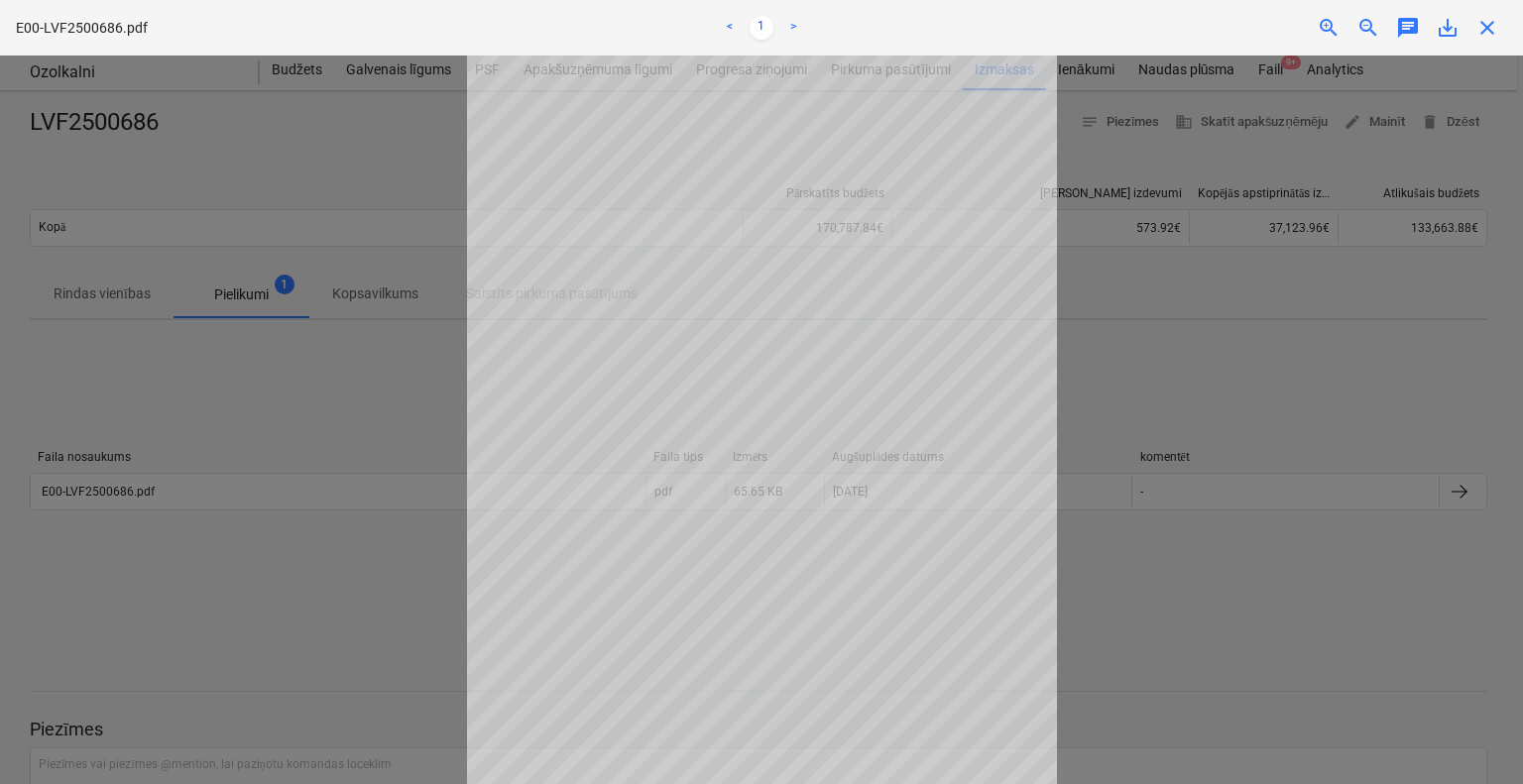 click at bounding box center (762, 419) 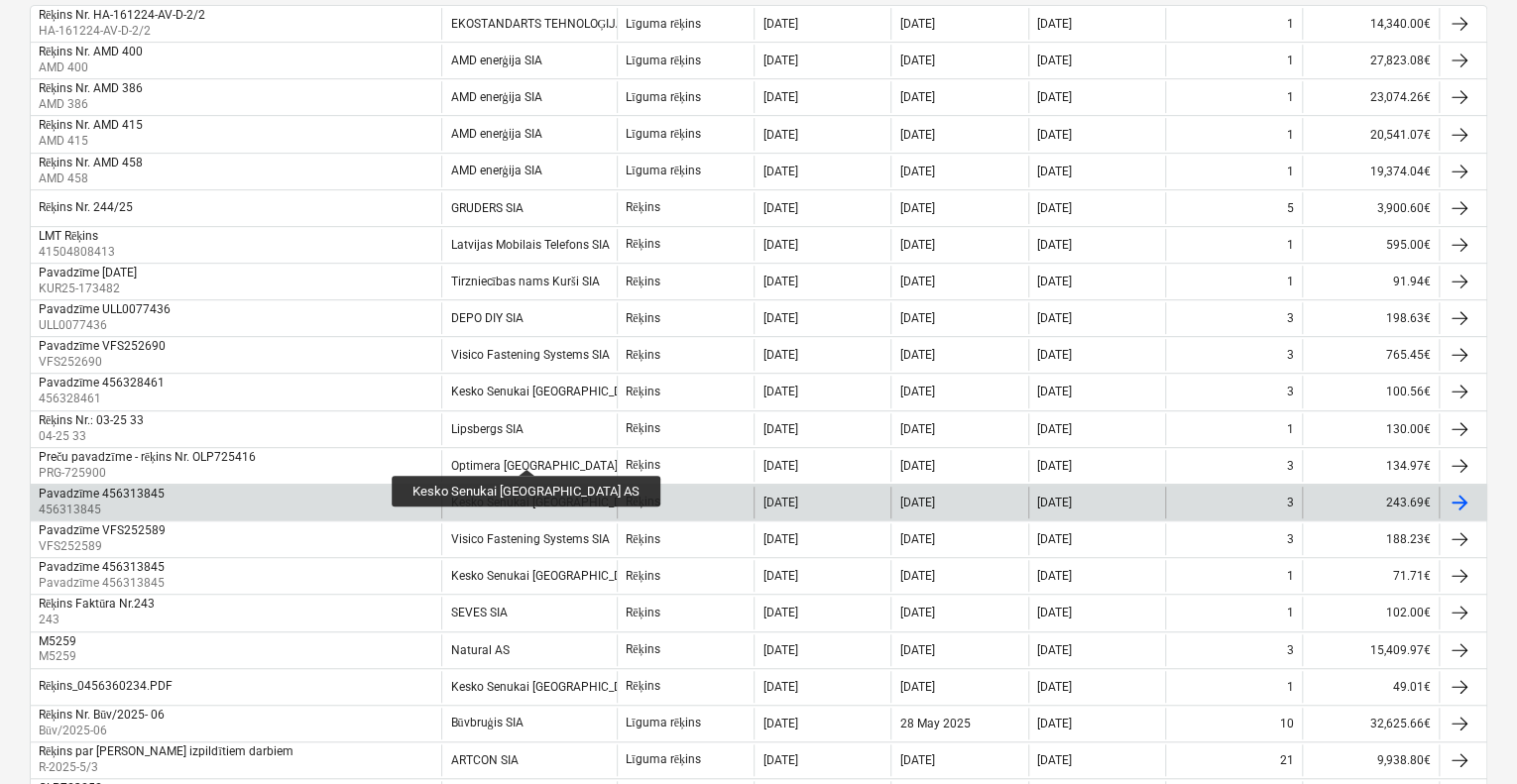 scroll, scrollTop: 321, scrollLeft: 0, axis: vertical 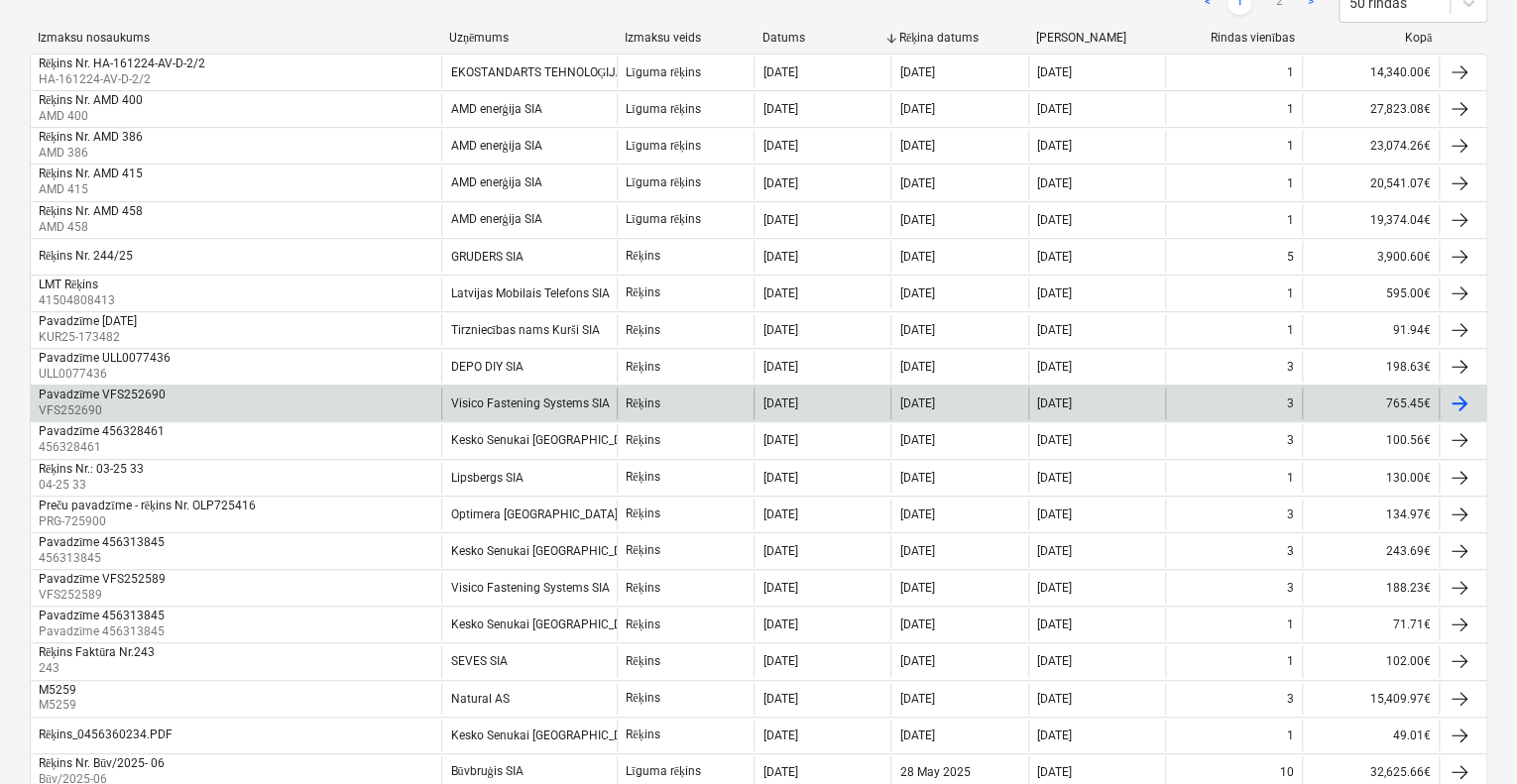 click on "Pavadzīme VFS252690 VFS252690" at bounding box center [236, 403] 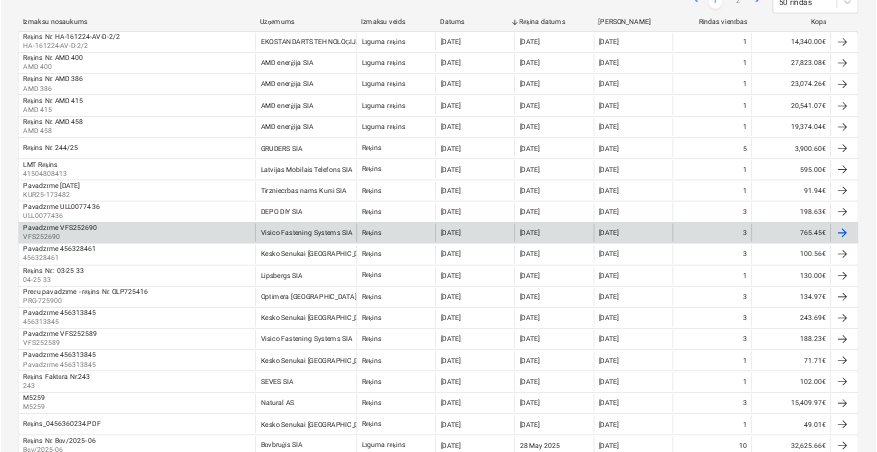 scroll, scrollTop: 0, scrollLeft: 0, axis: both 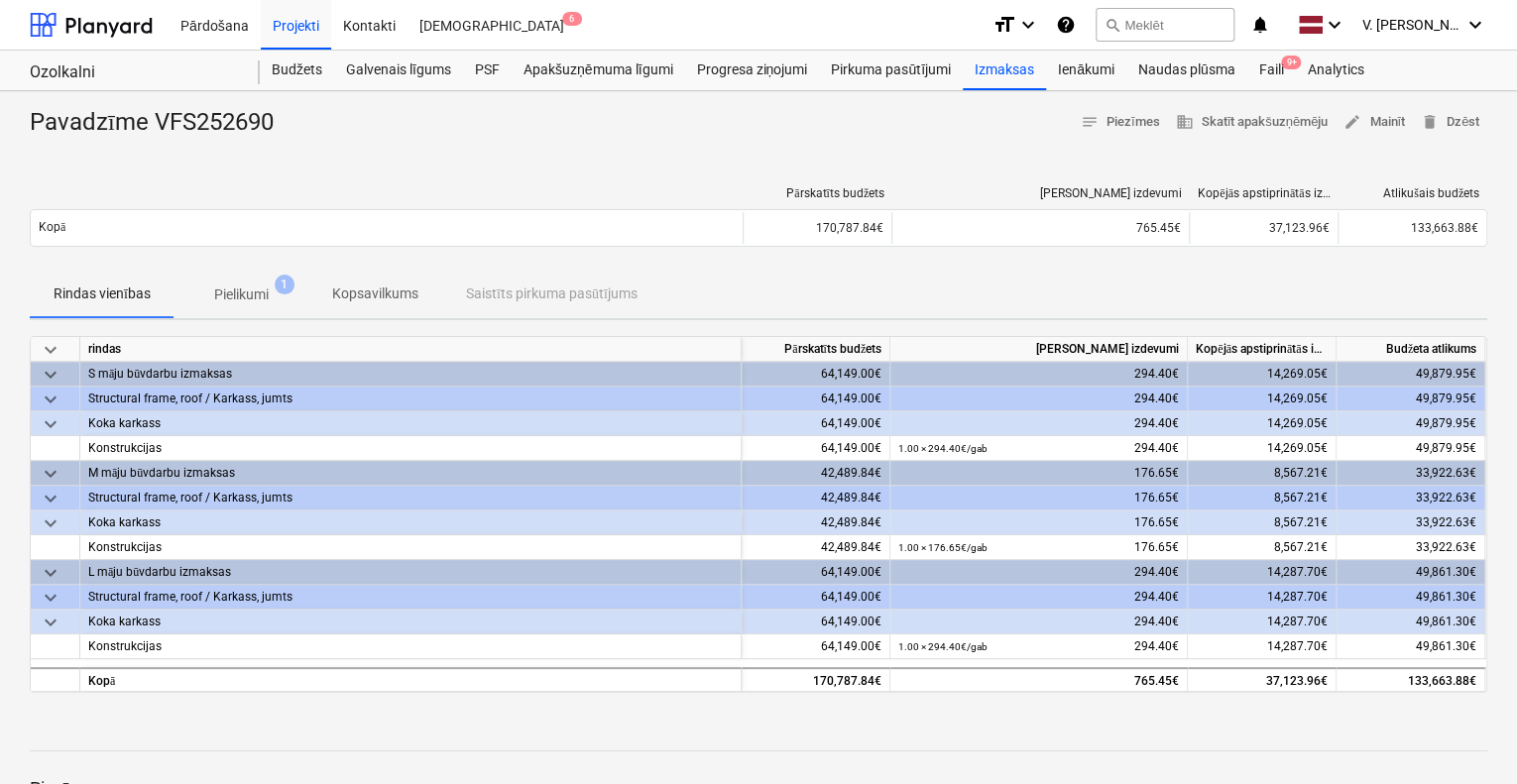 click on "Pielikumi" at bounding box center (241, 294) 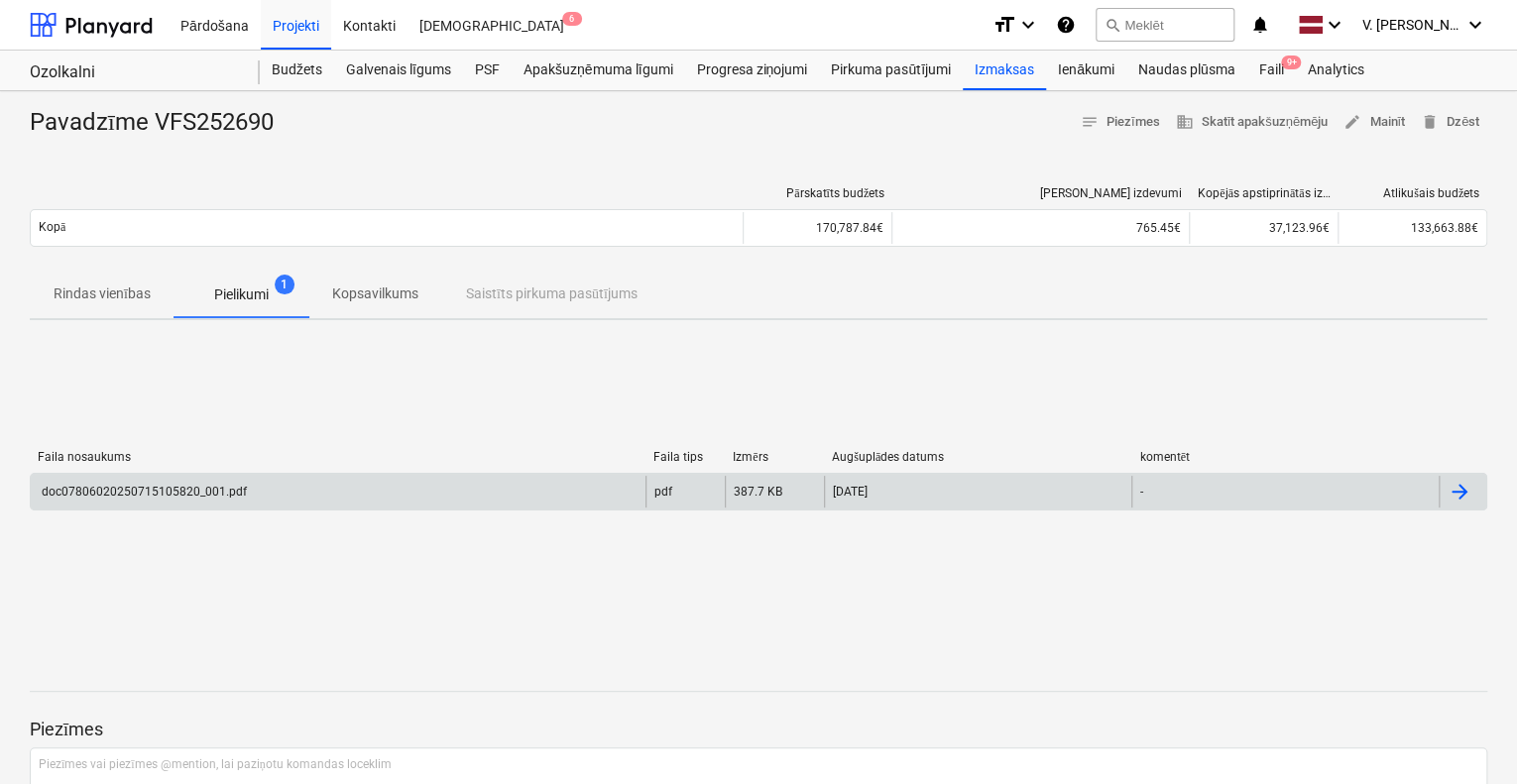 click on "doc07806020250715105820_001.pdf" at bounding box center (338, 492) 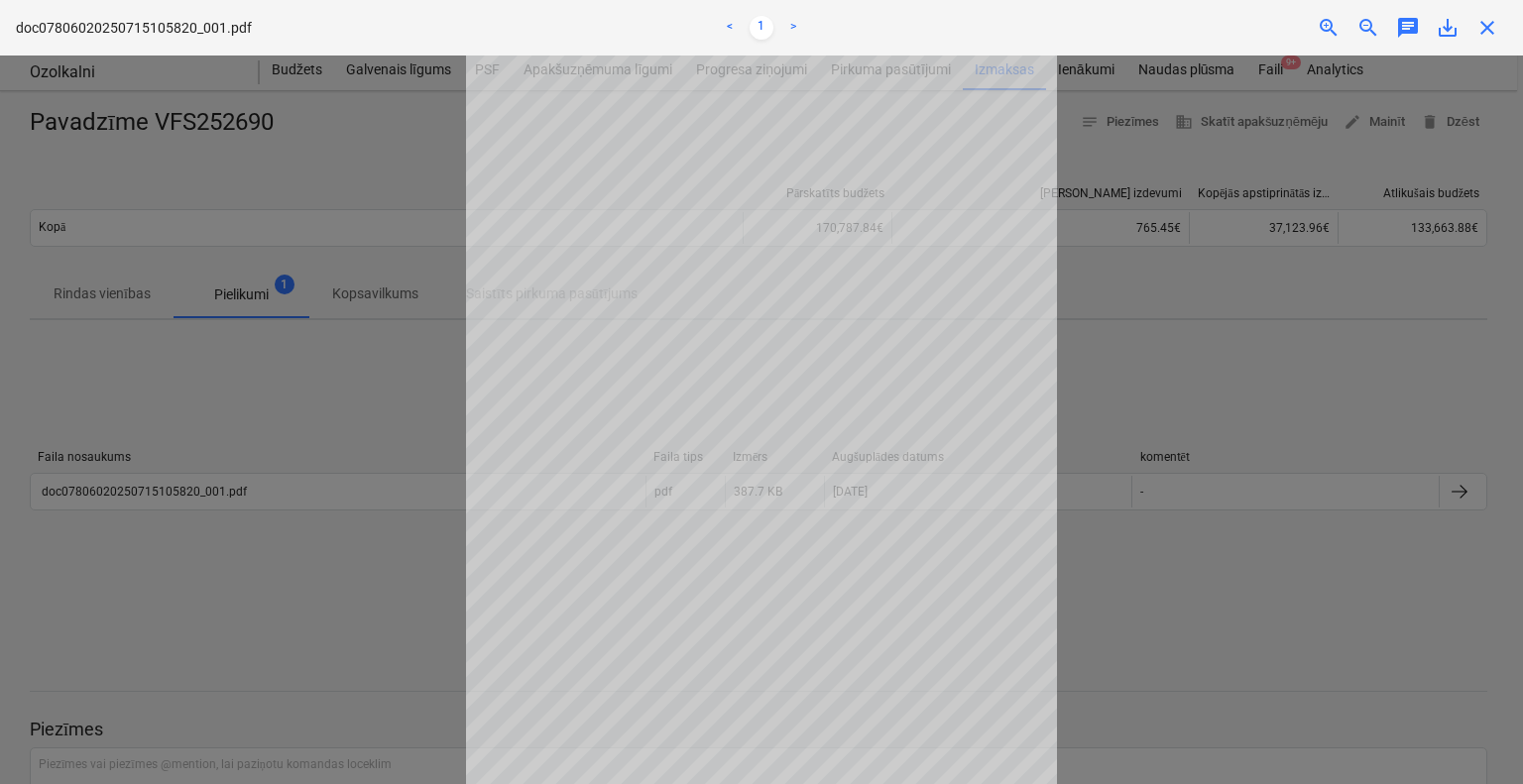 click at bounding box center (762, 419) 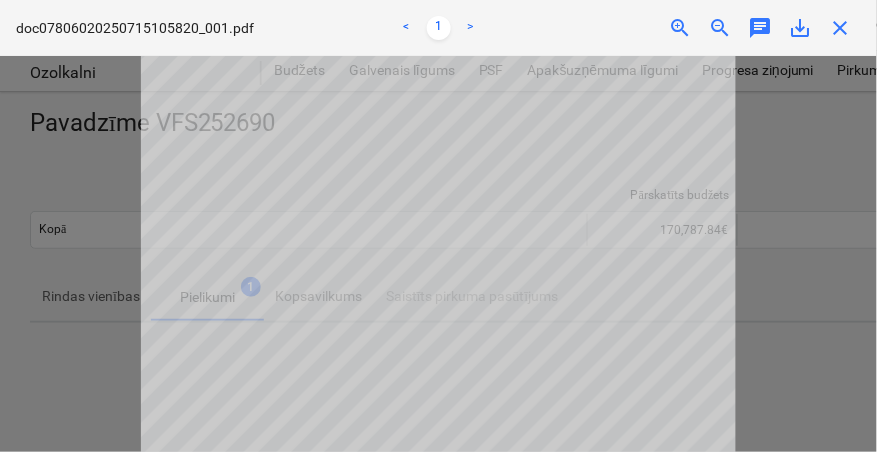 scroll, scrollTop: 114, scrollLeft: 0, axis: vertical 